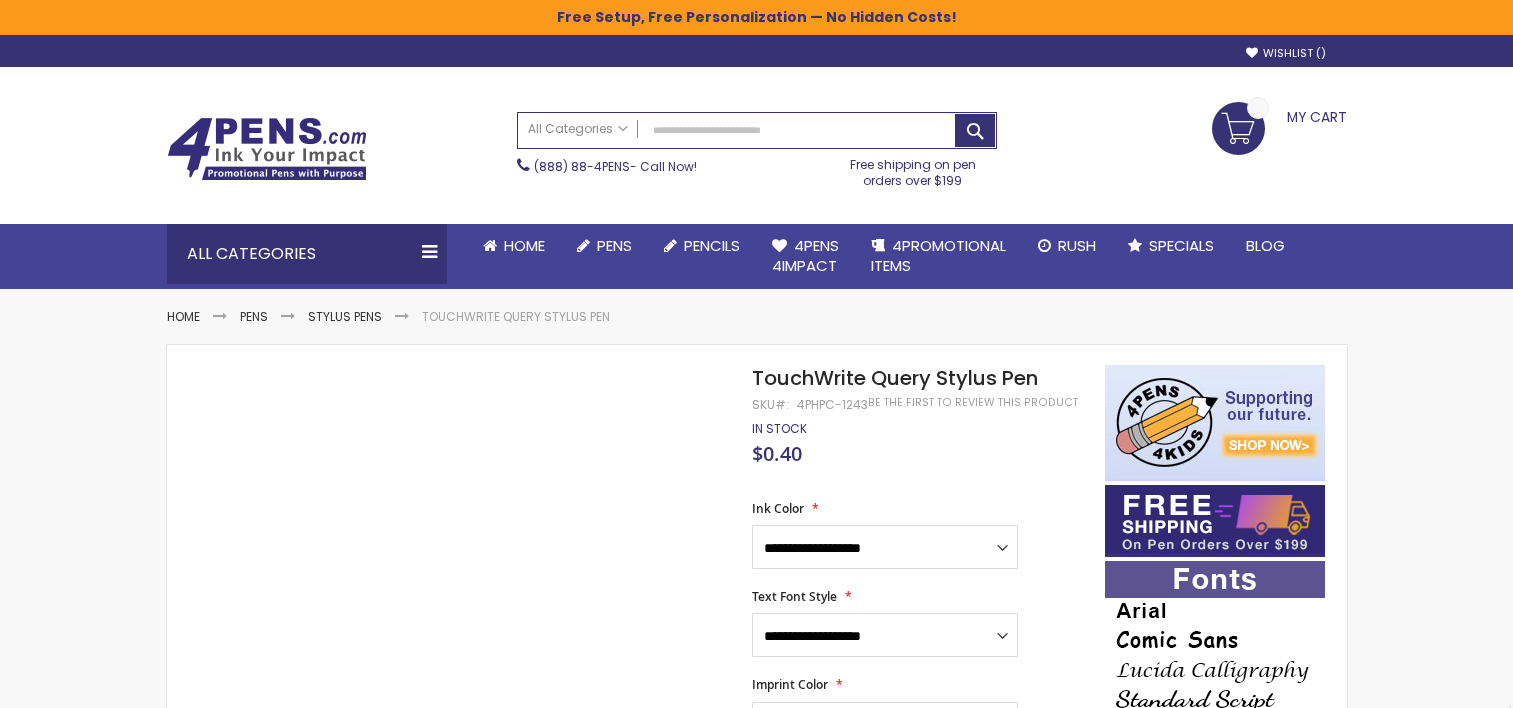 scroll, scrollTop: 0, scrollLeft: 0, axis: both 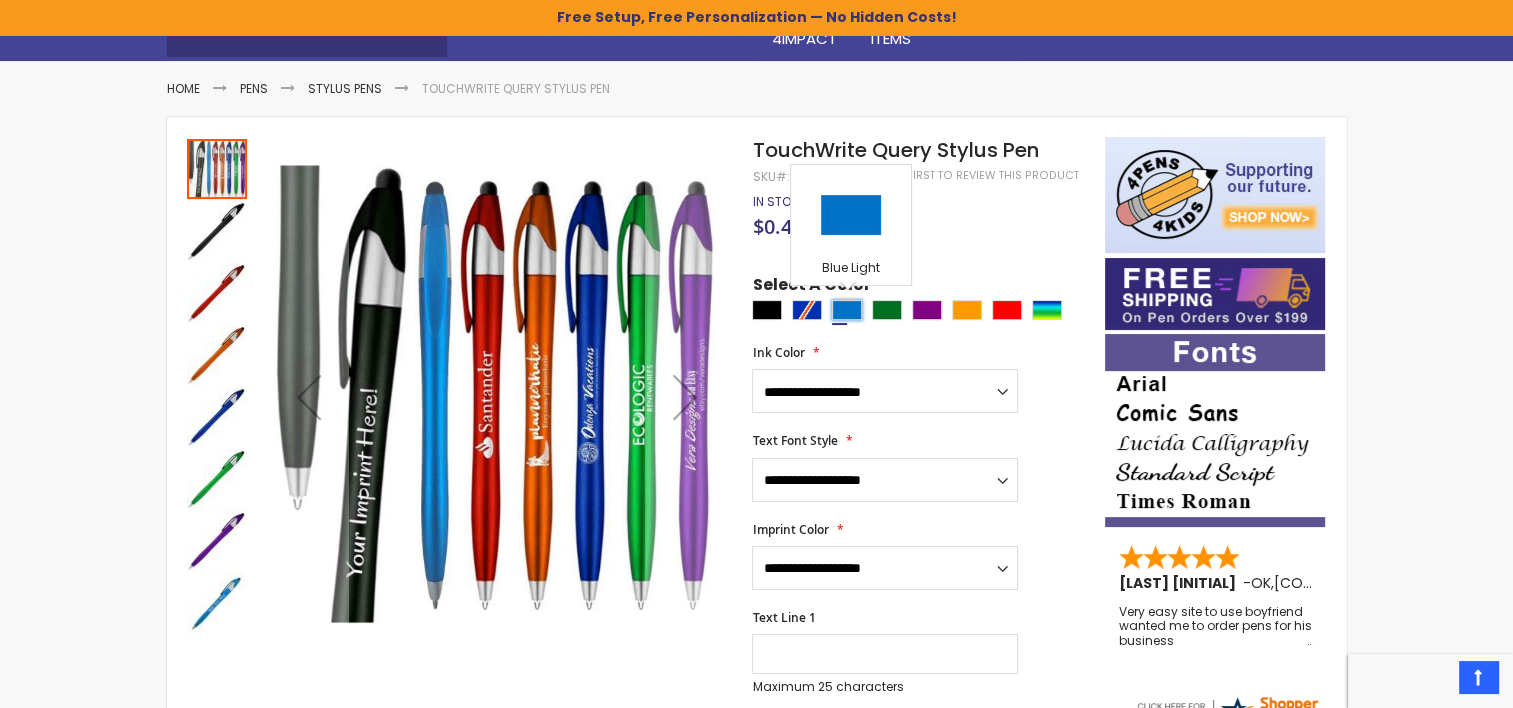 click at bounding box center [847, 310] 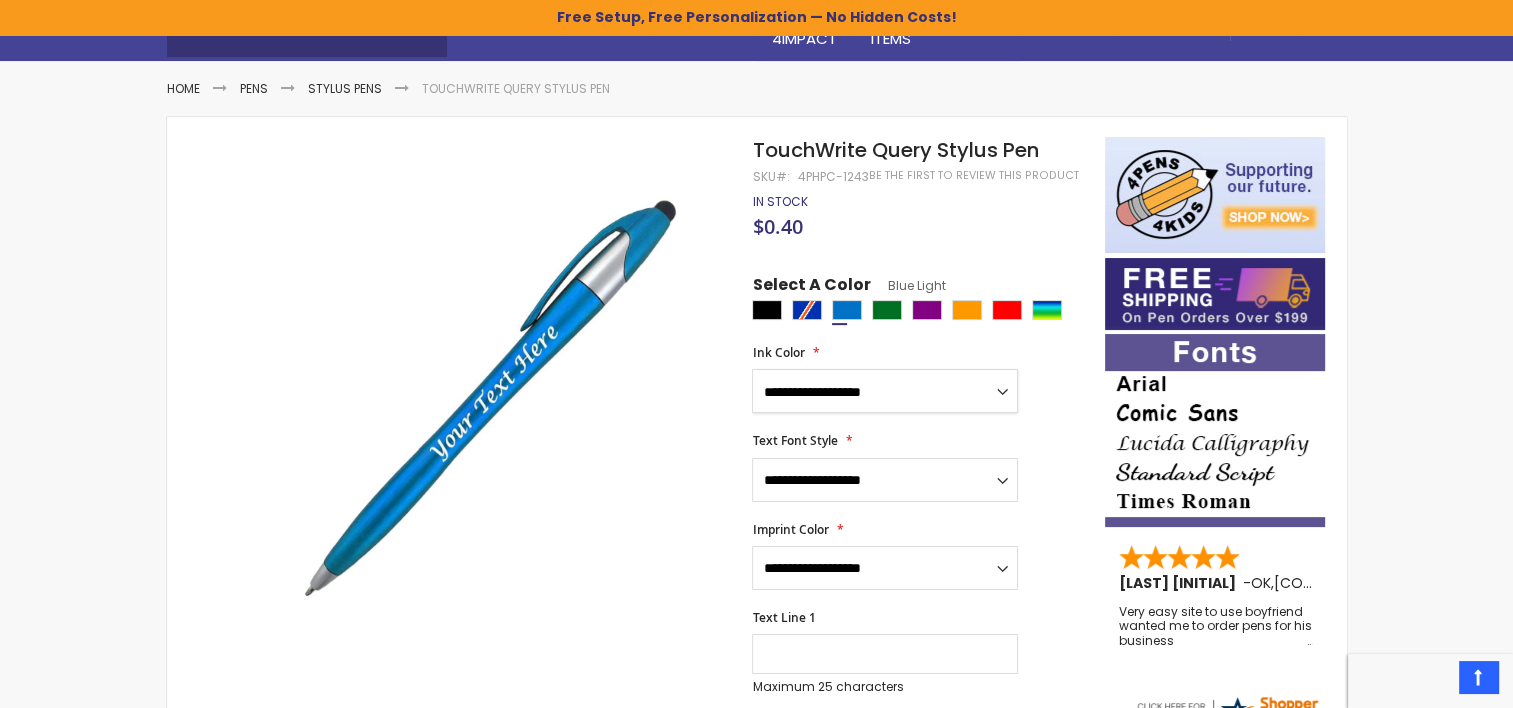 click on "**********" at bounding box center (885, 391) 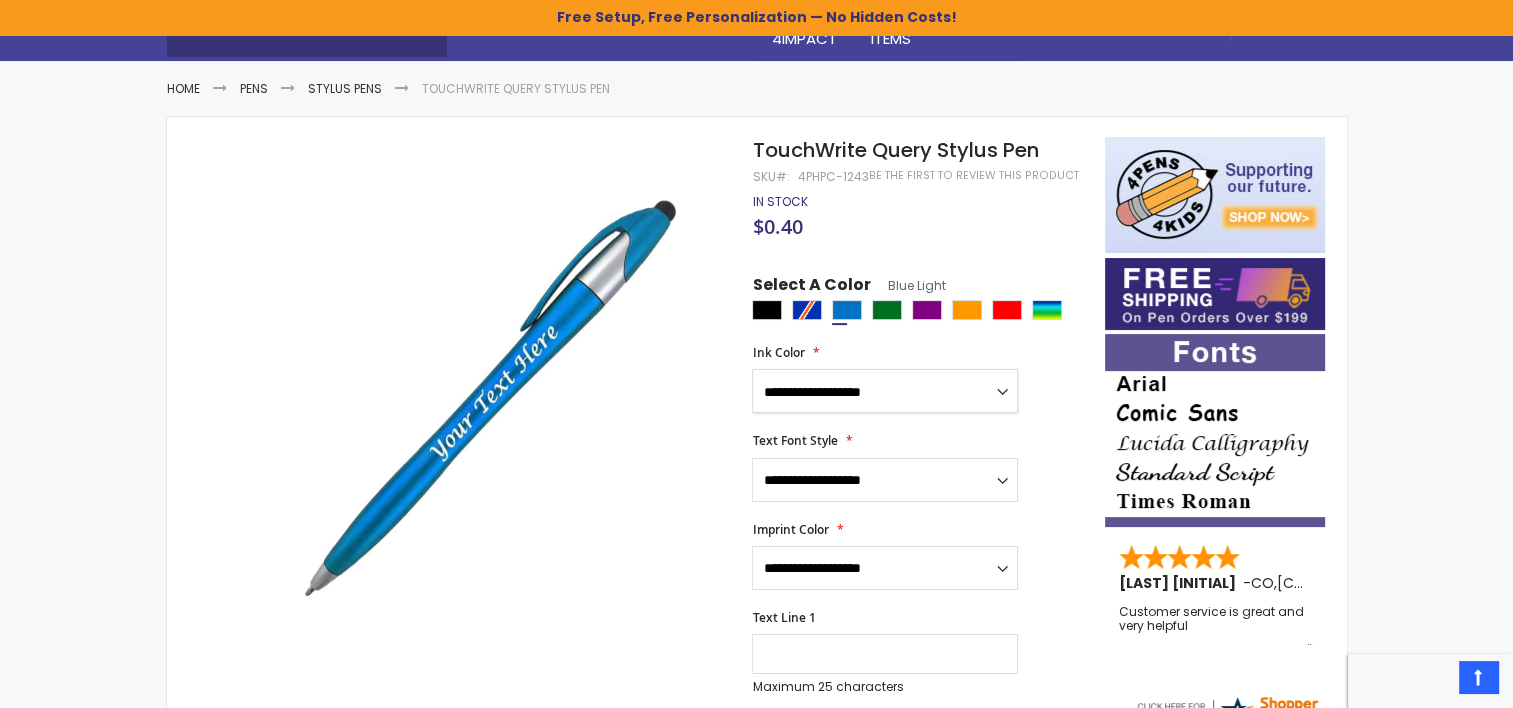 select on "*****" 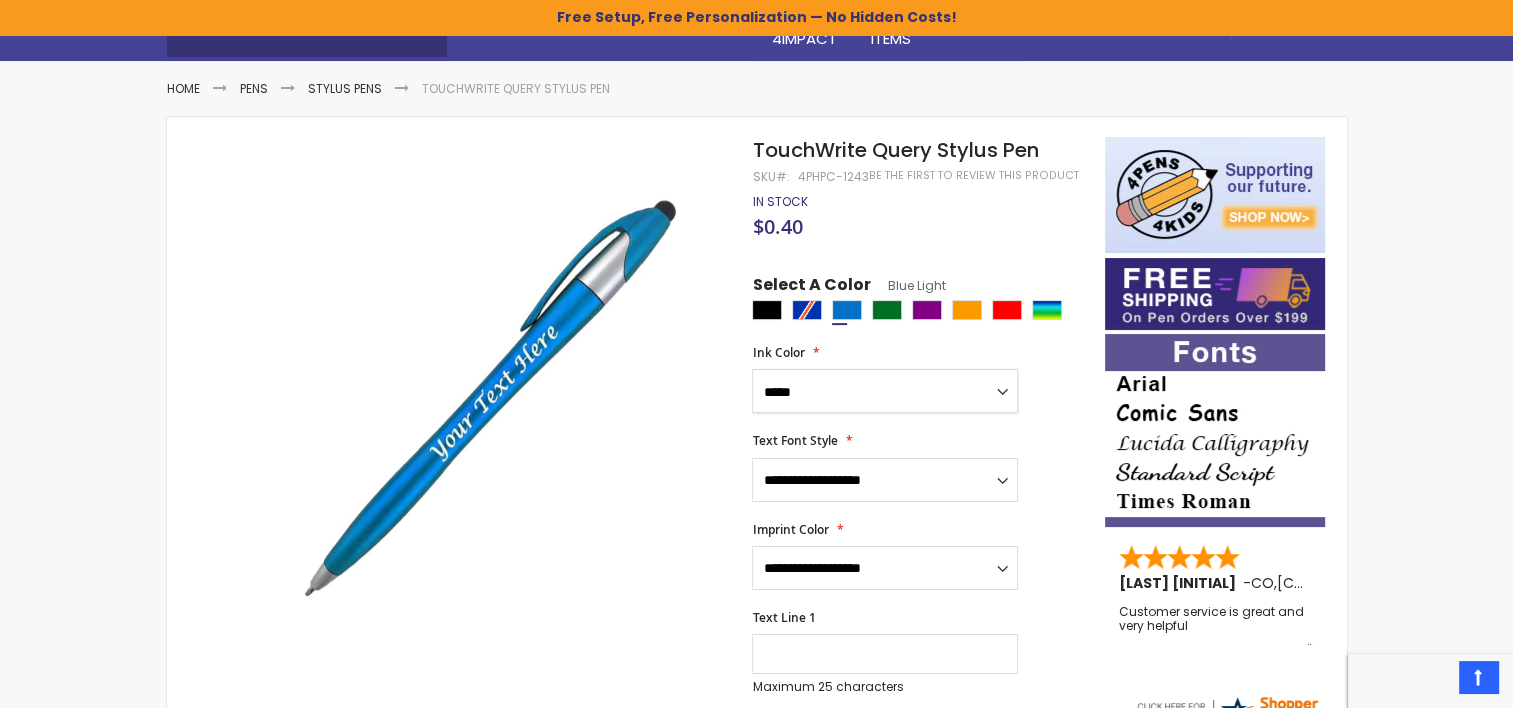 click on "**********" at bounding box center [885, 391] 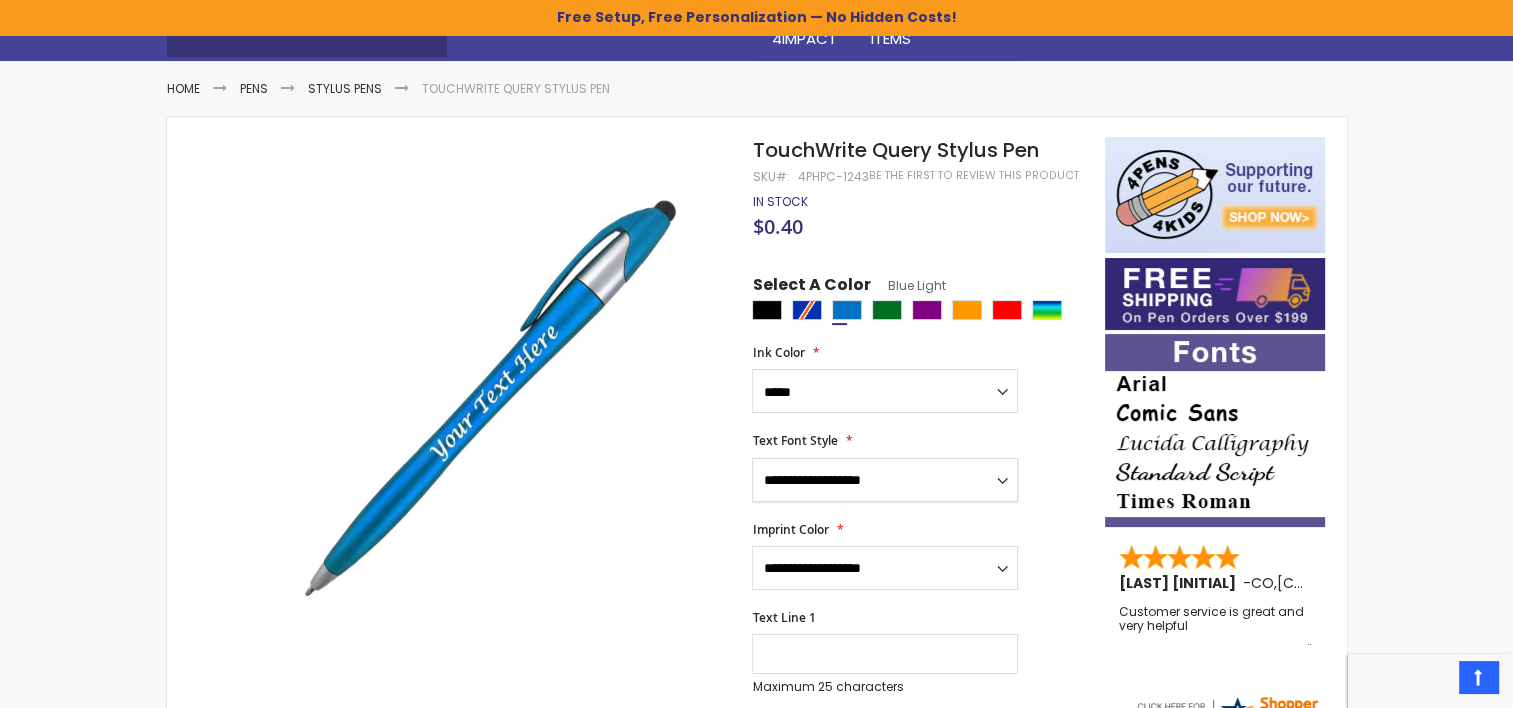 click on "**********" at bounding box center (885, 480) 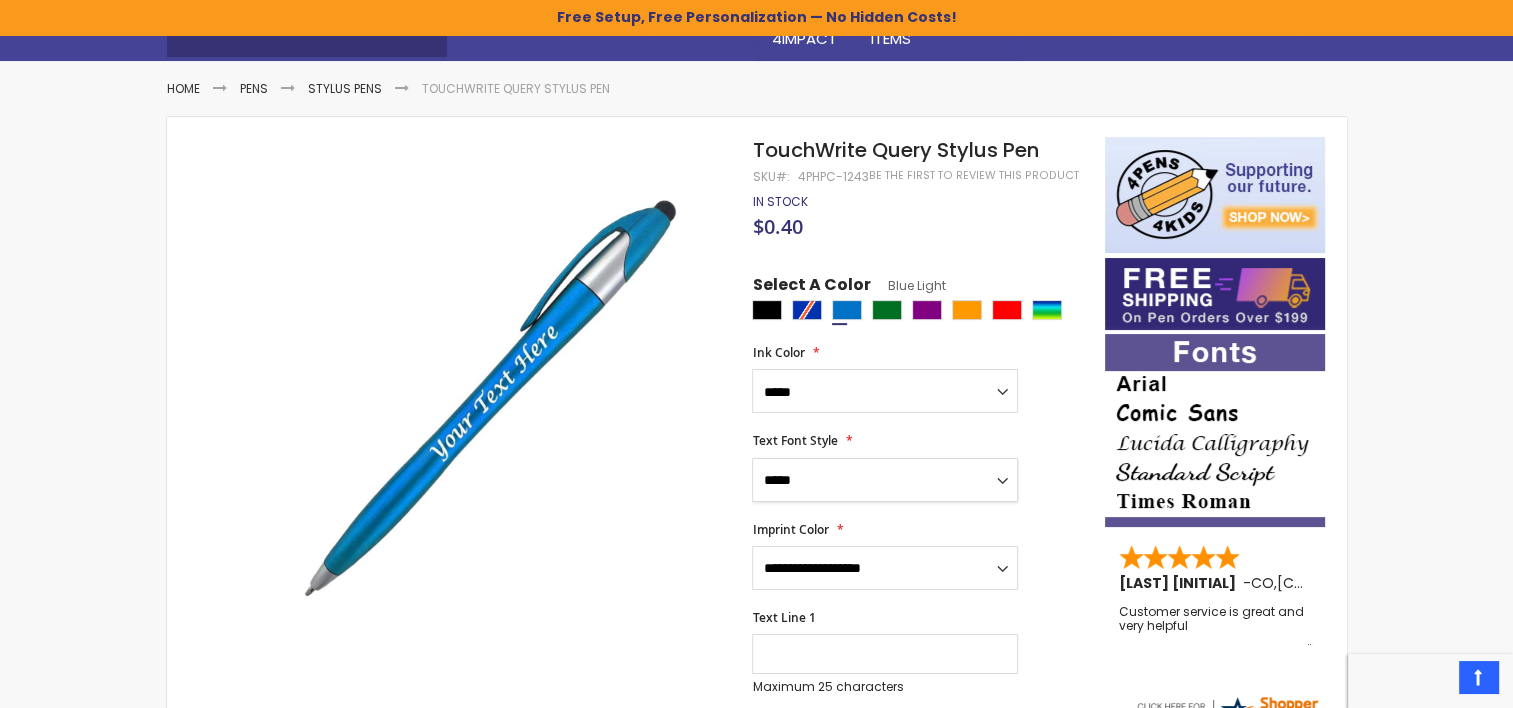 click on "**********" at bounding box center [885, 480] 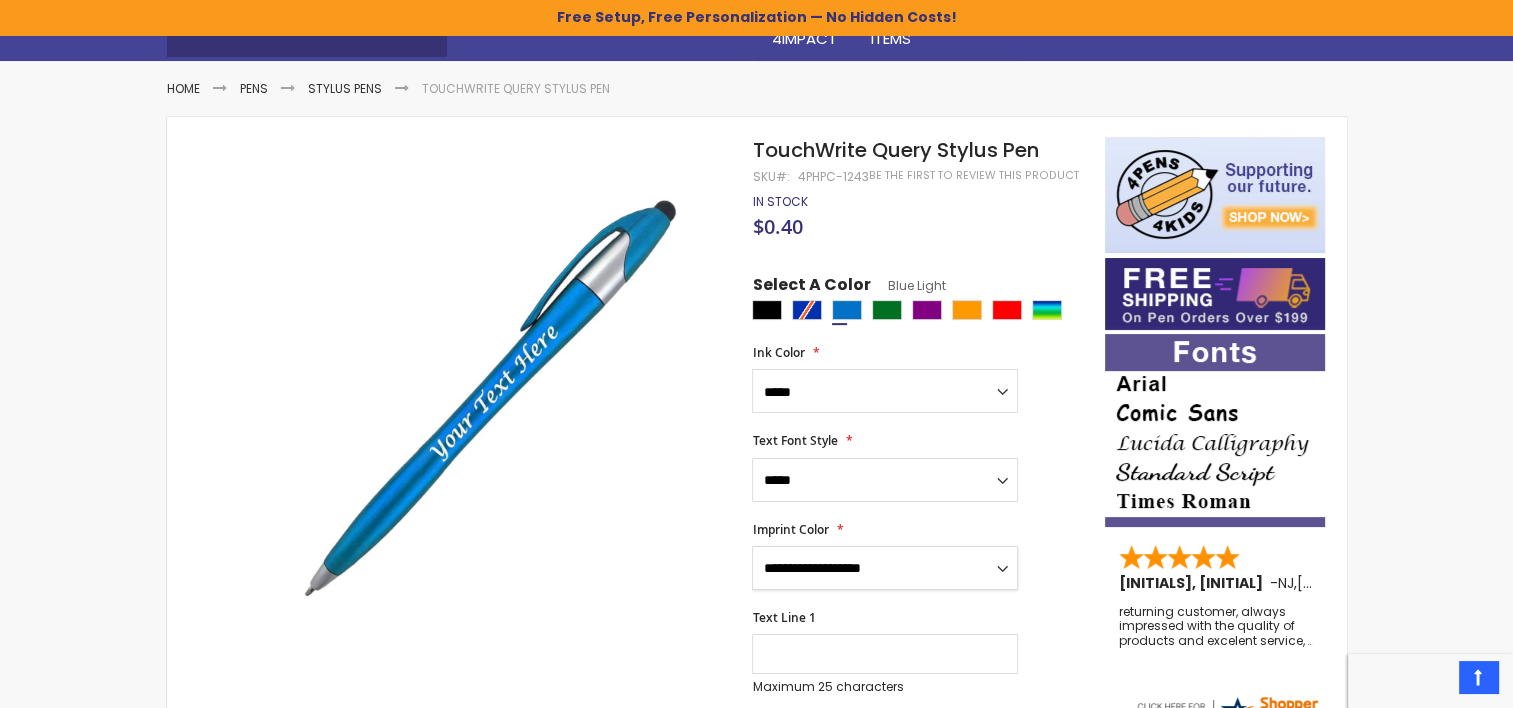 click on "**********" at bounding box center (885, 568) 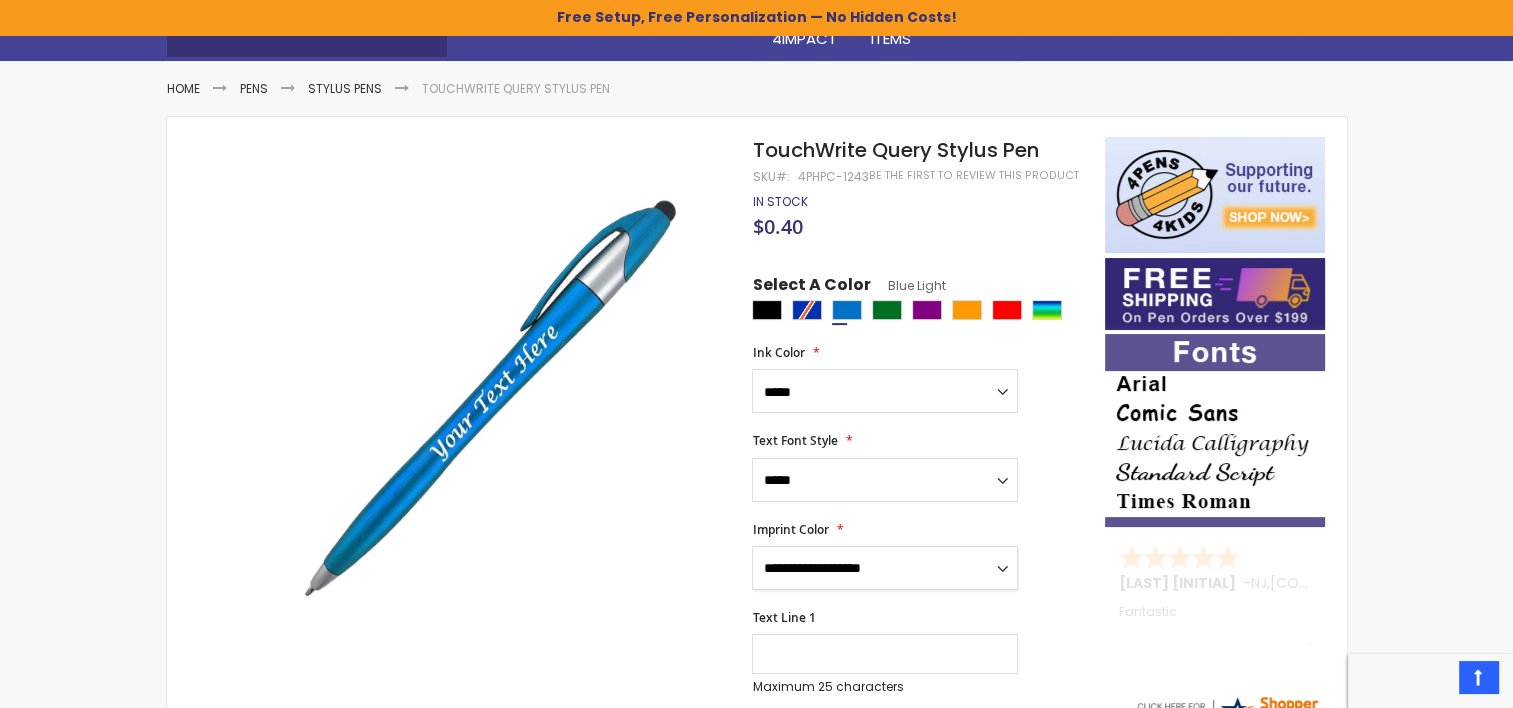 select on "*****" 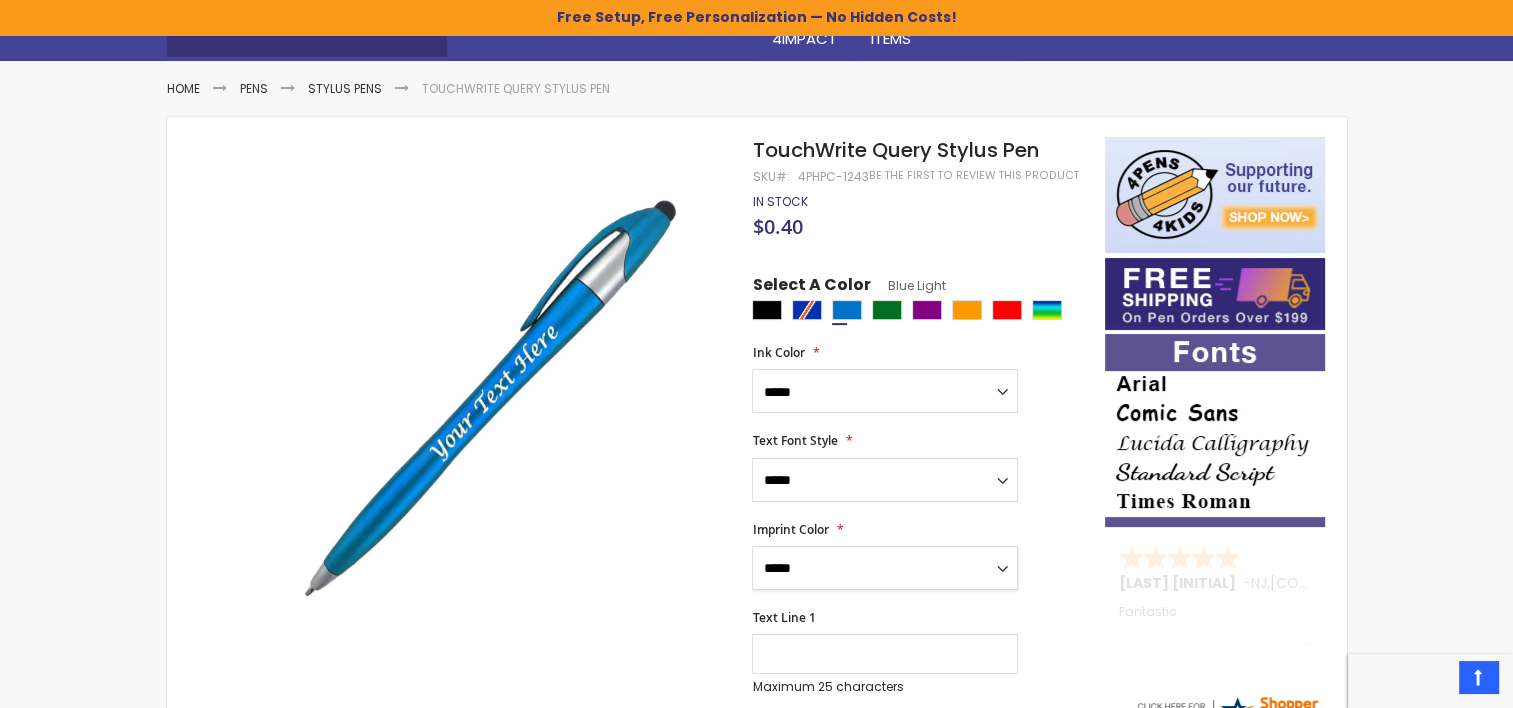 click on "**********" at bounding box center [885, 568] 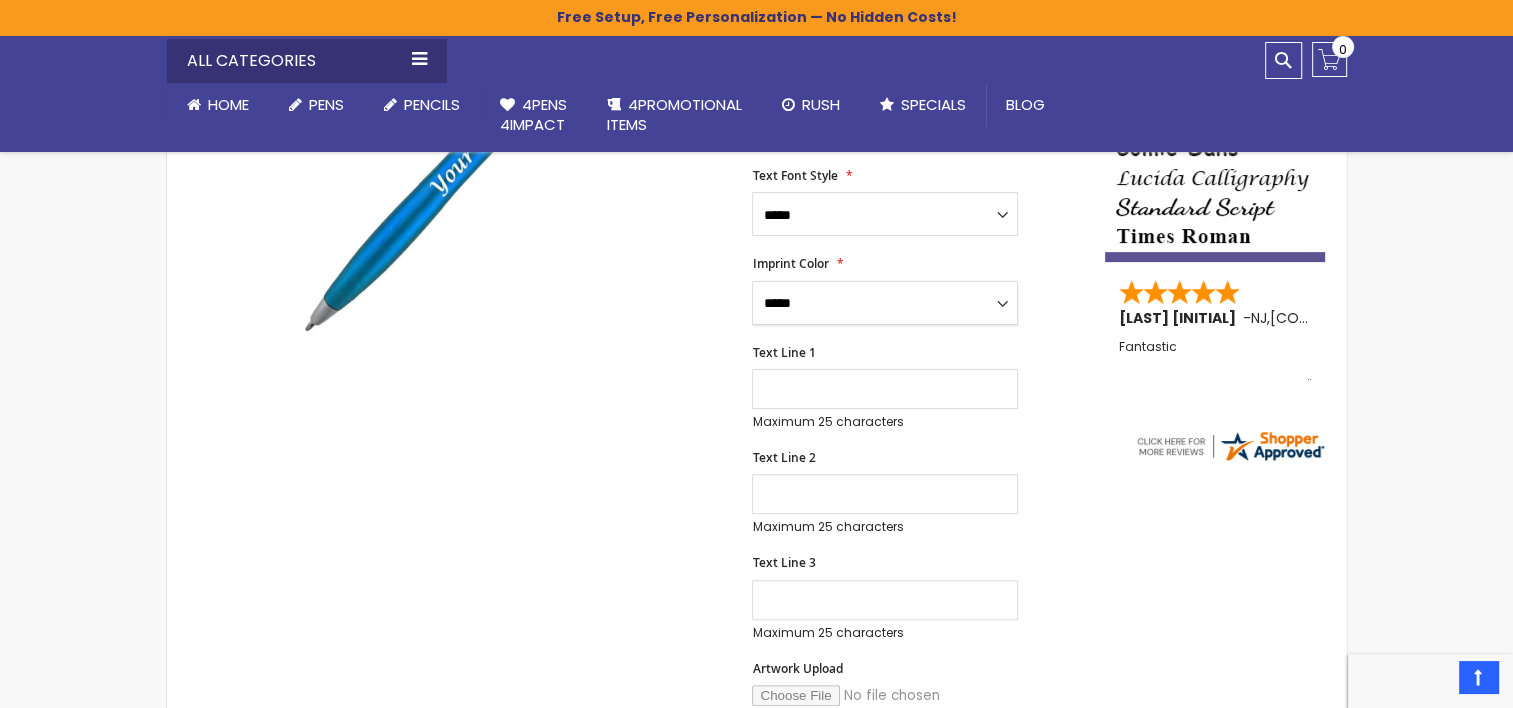 scroll, scrollTop: 581, scrollLeft: 0, axis: vertical 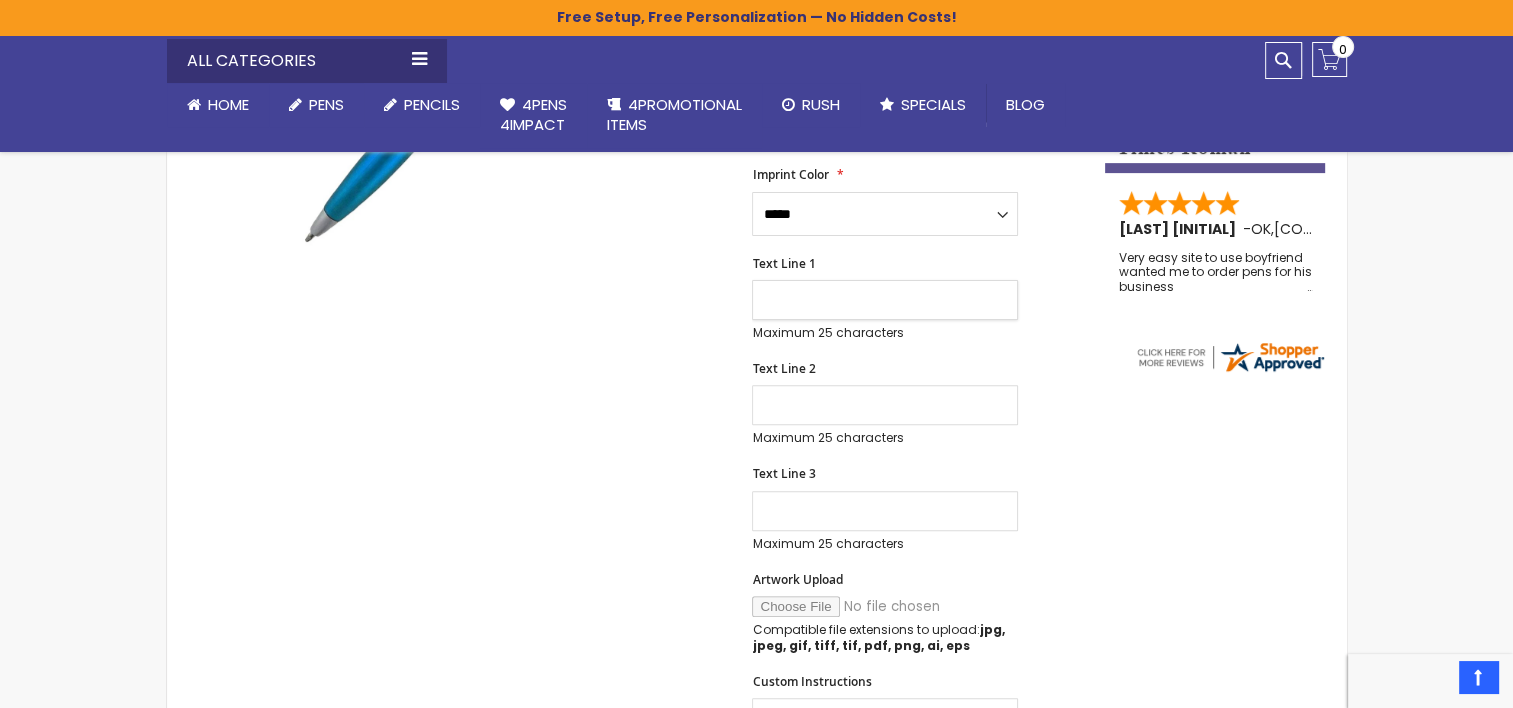 click on "Text Line 1" at bounding box center (885, 300) 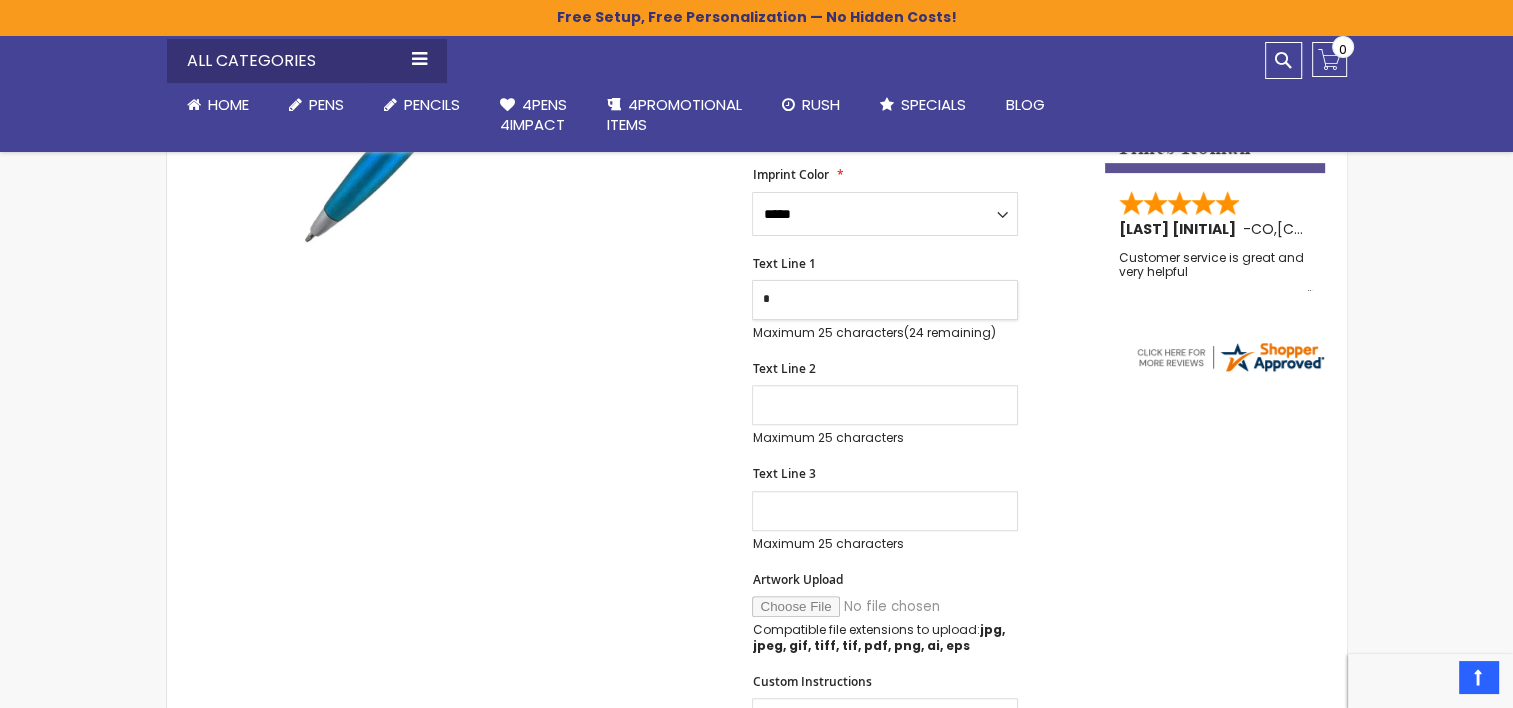 type on "**********" 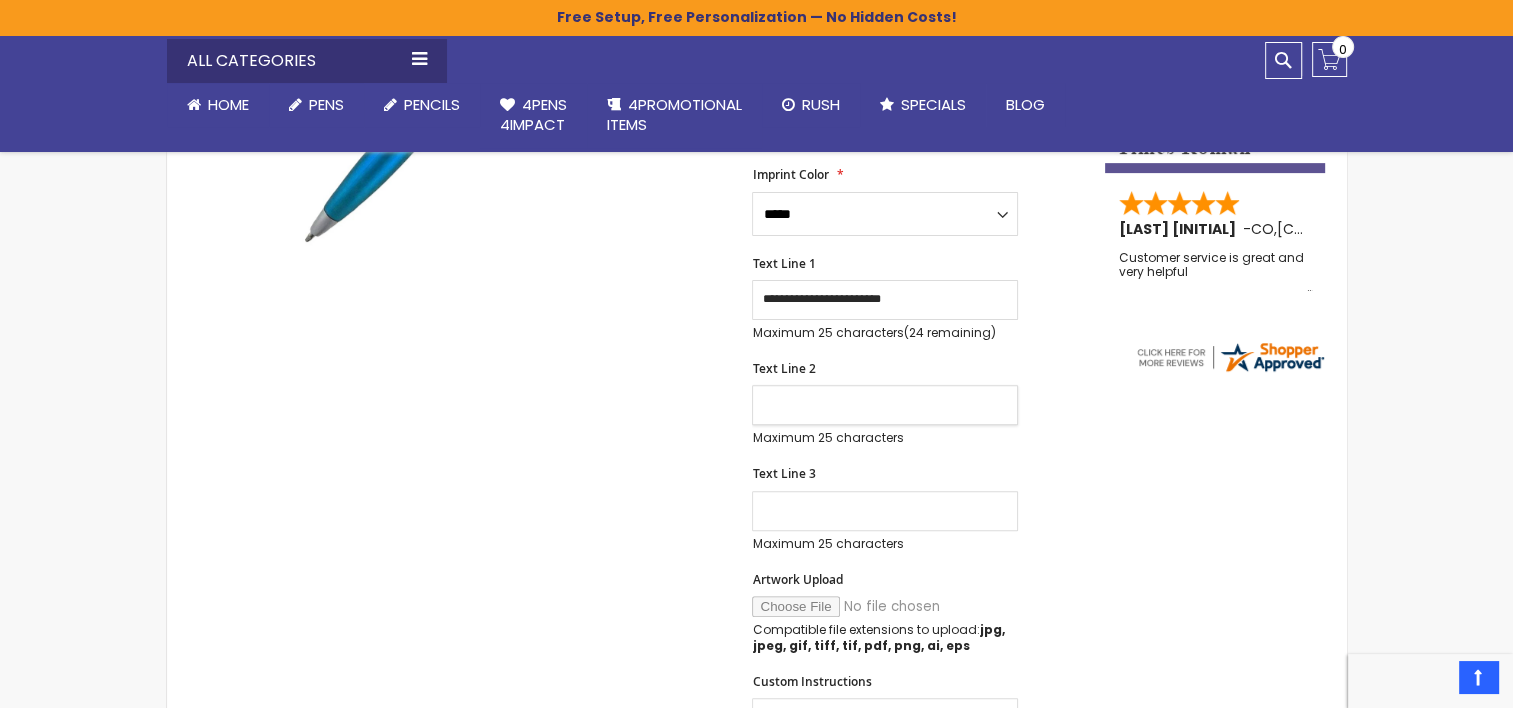 type on "**********" 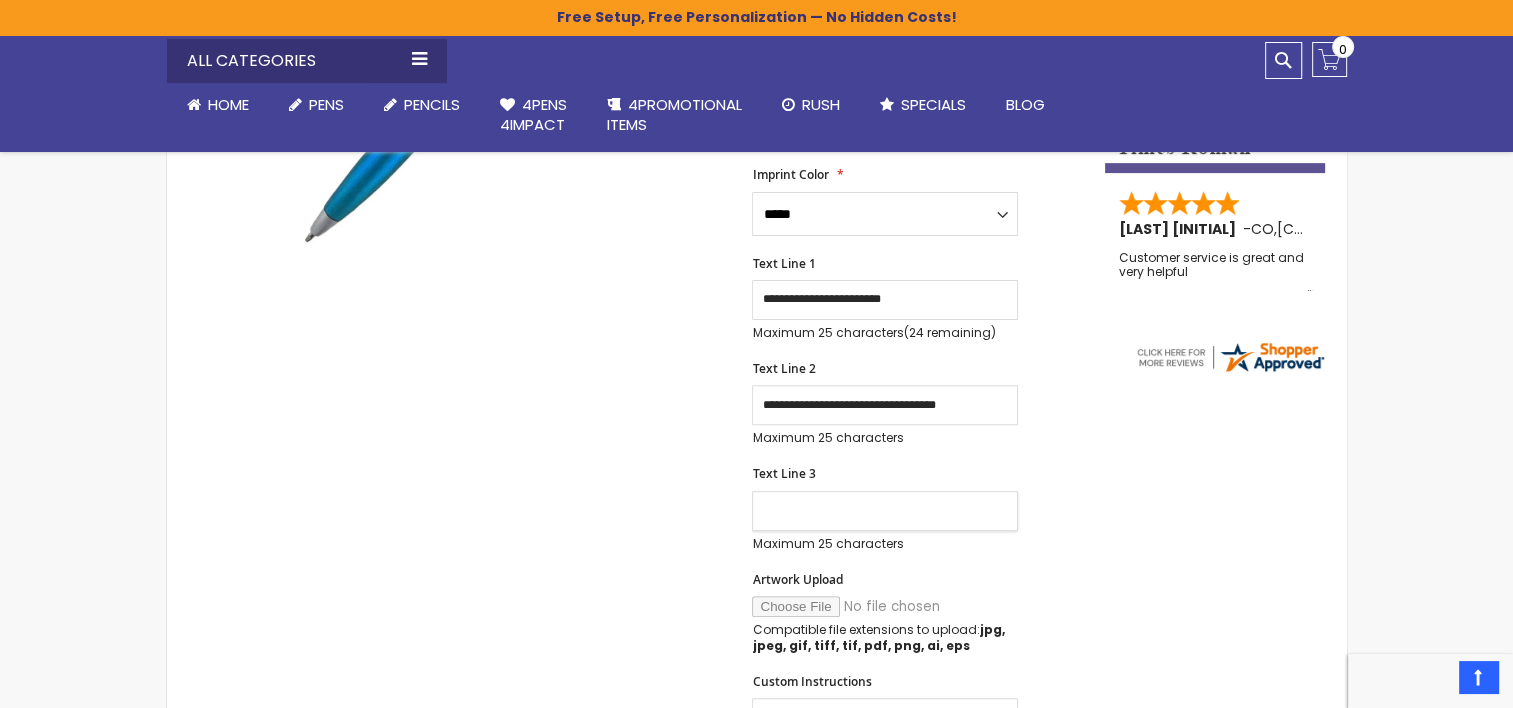 type on "**********" 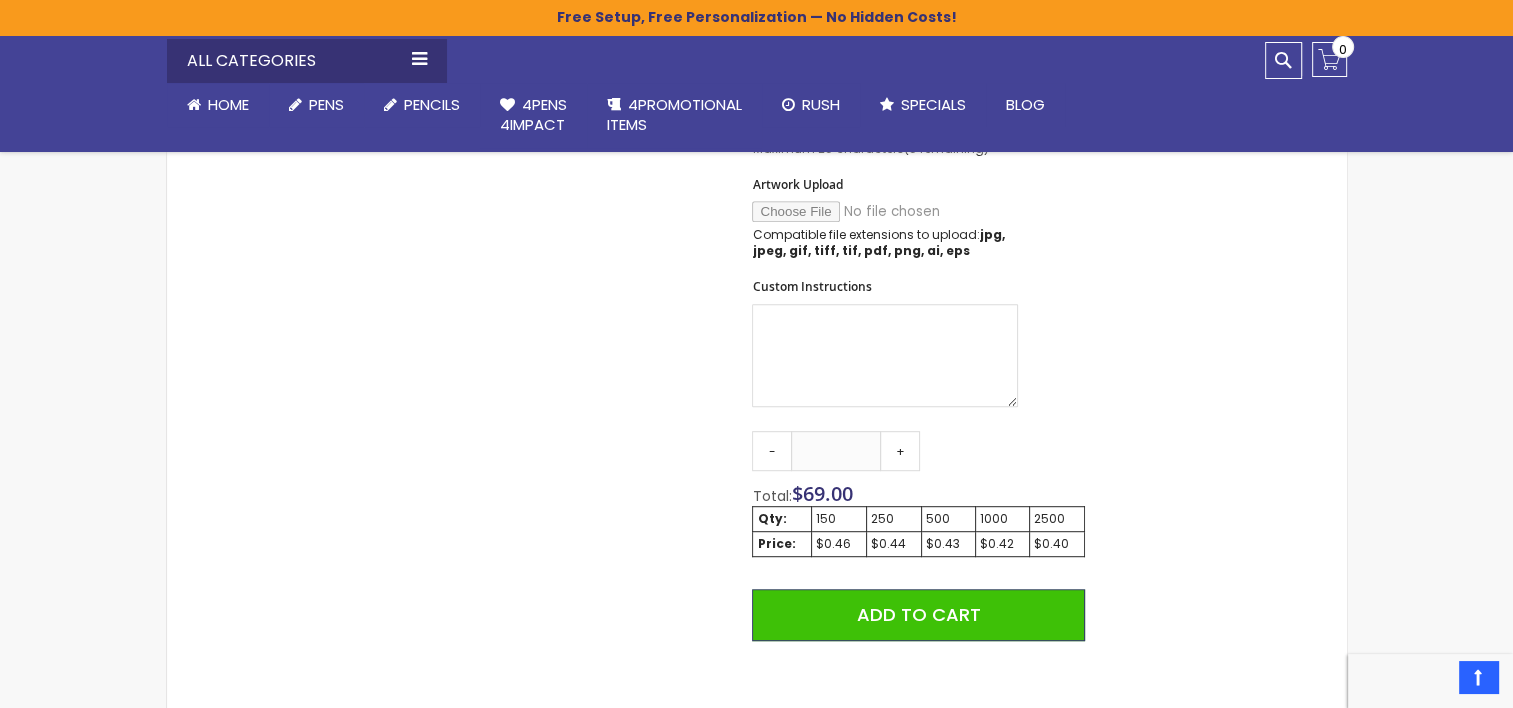 scroll, scrollTop: 996, scrollLeft: 0, axis: vertical 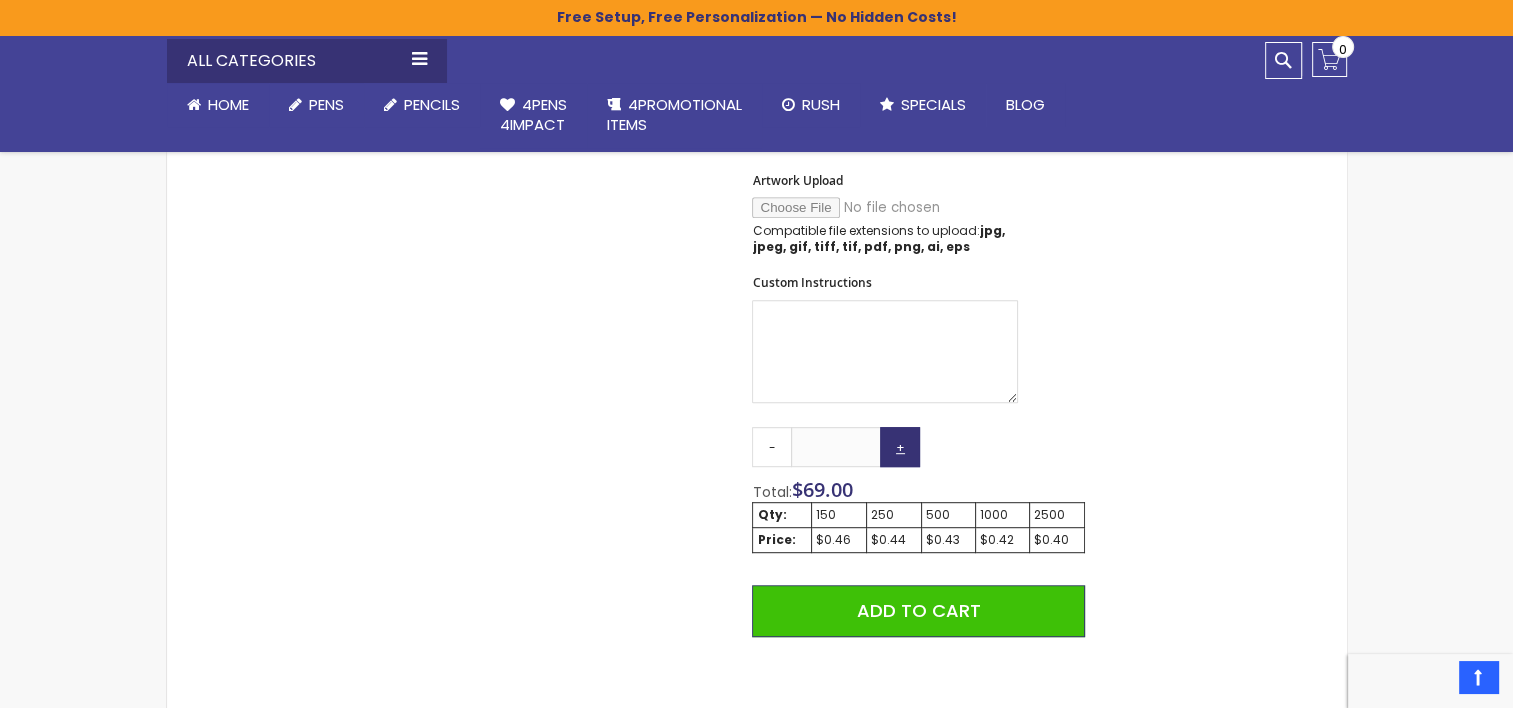 click on "+" at bounding box center (900, 447) 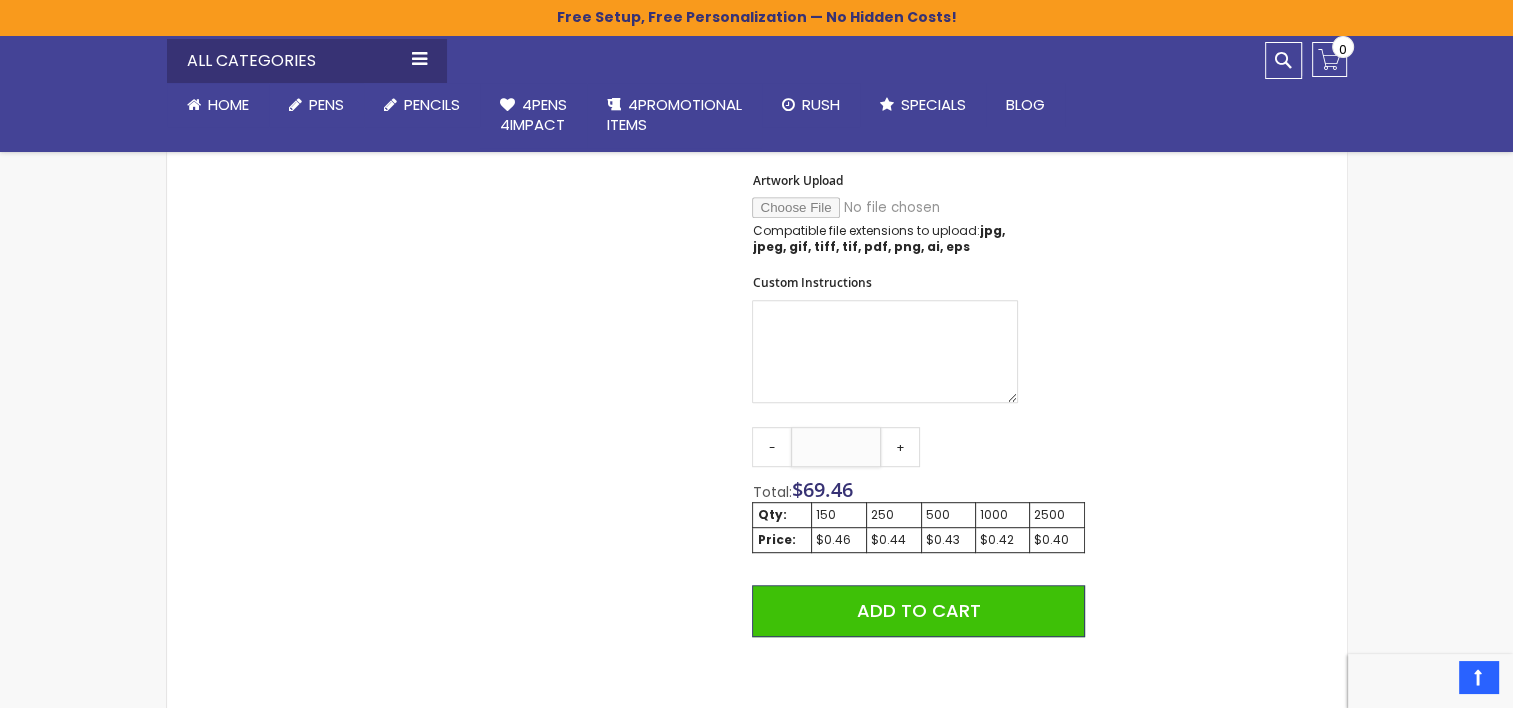 drag, startPoint x: 857, startPoint y: 428, endPoint x: 794, endPoint y: 428, distance: 63 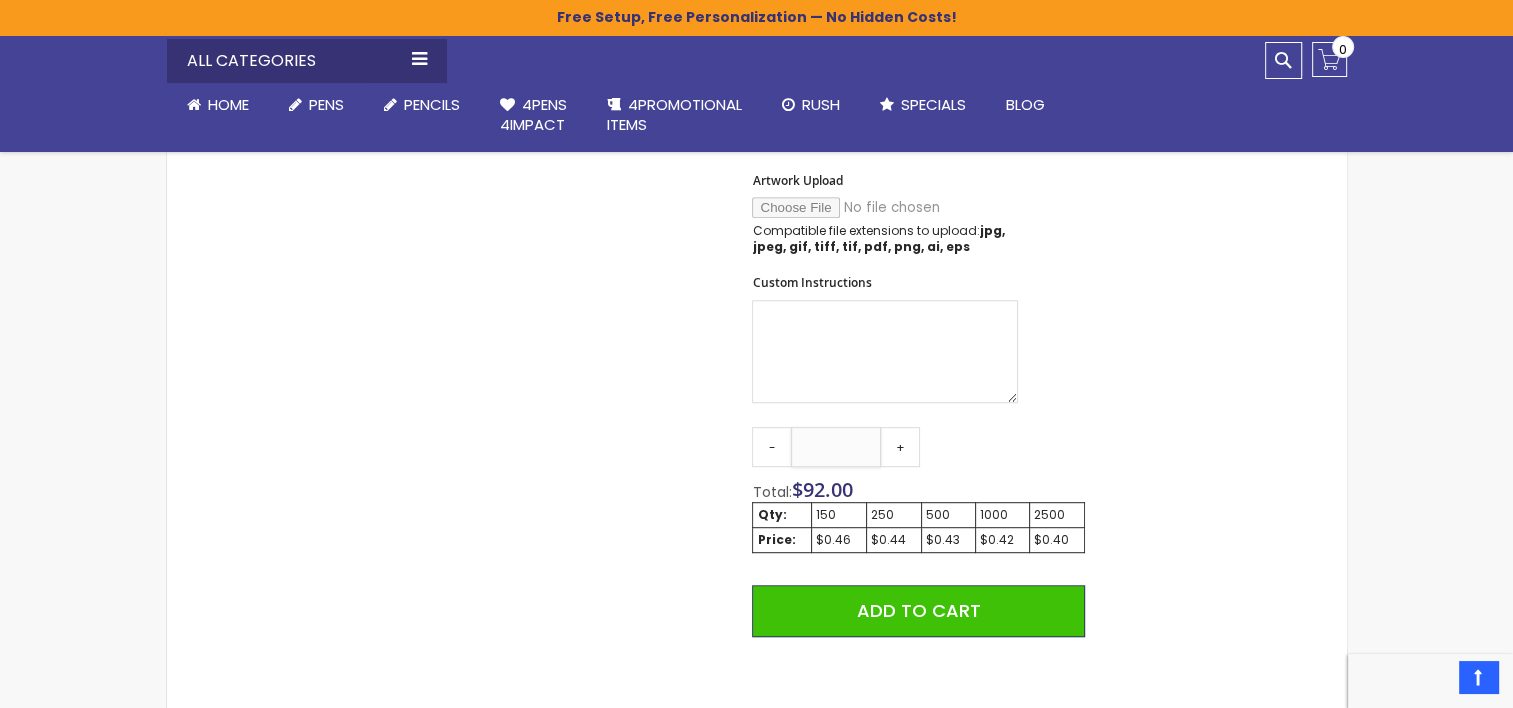 type on "***" 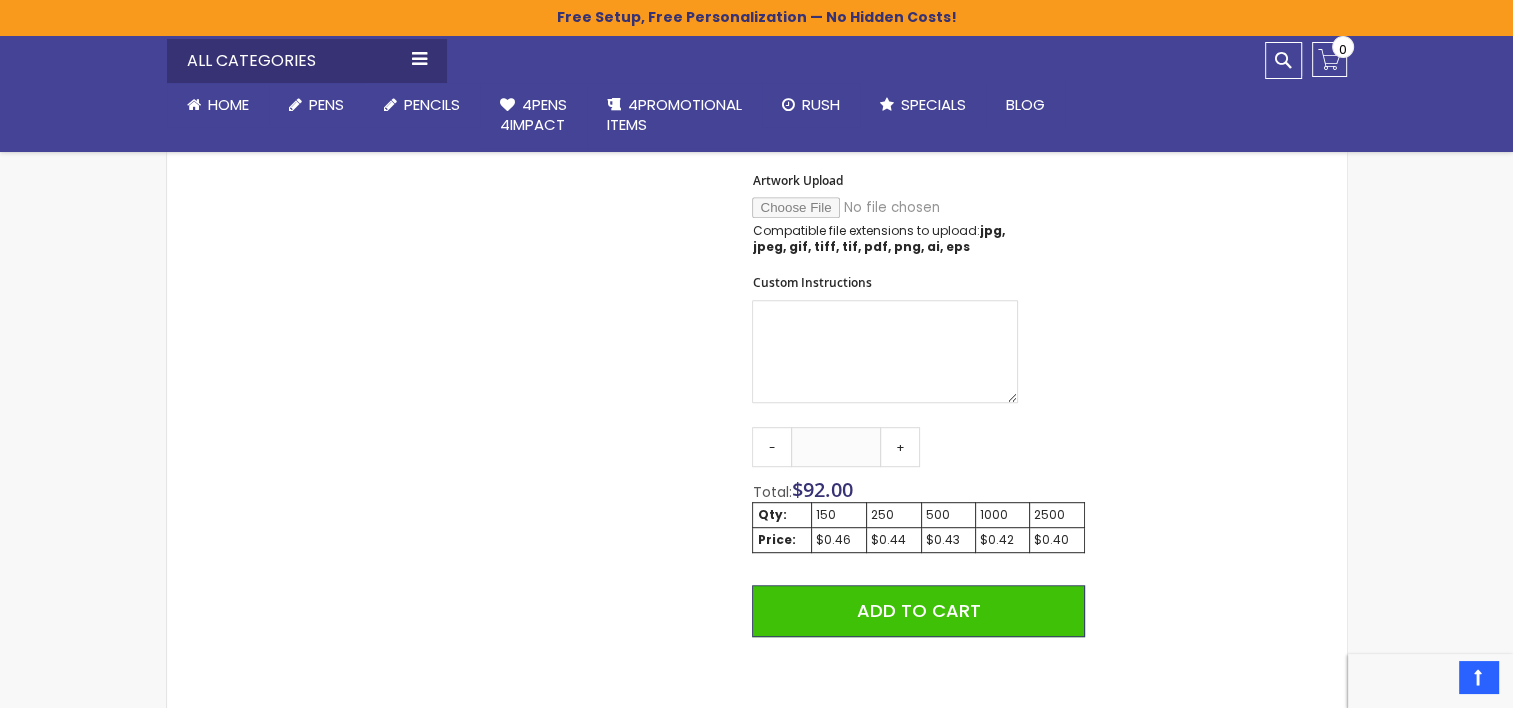 click on "Skip to the end of the images gallery
Skip to the beginning of the images gallery
TouchWrite Query Stylus Pen
SKU
4PHPC-1243
Be the first to review this product
In stock
Only  %1  left" at bounding box center [757, 294] 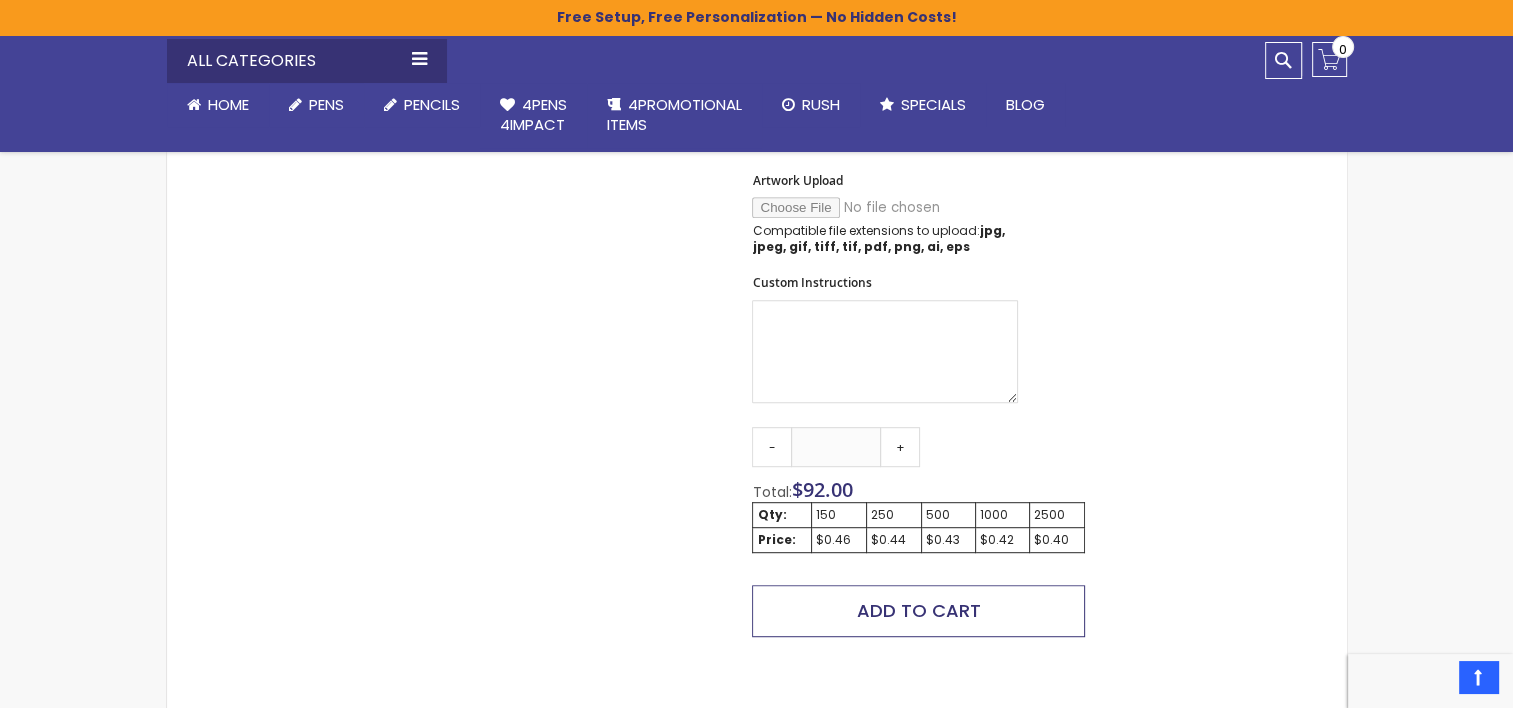 click on "Add to Cart" at bounding box center (919, 610) 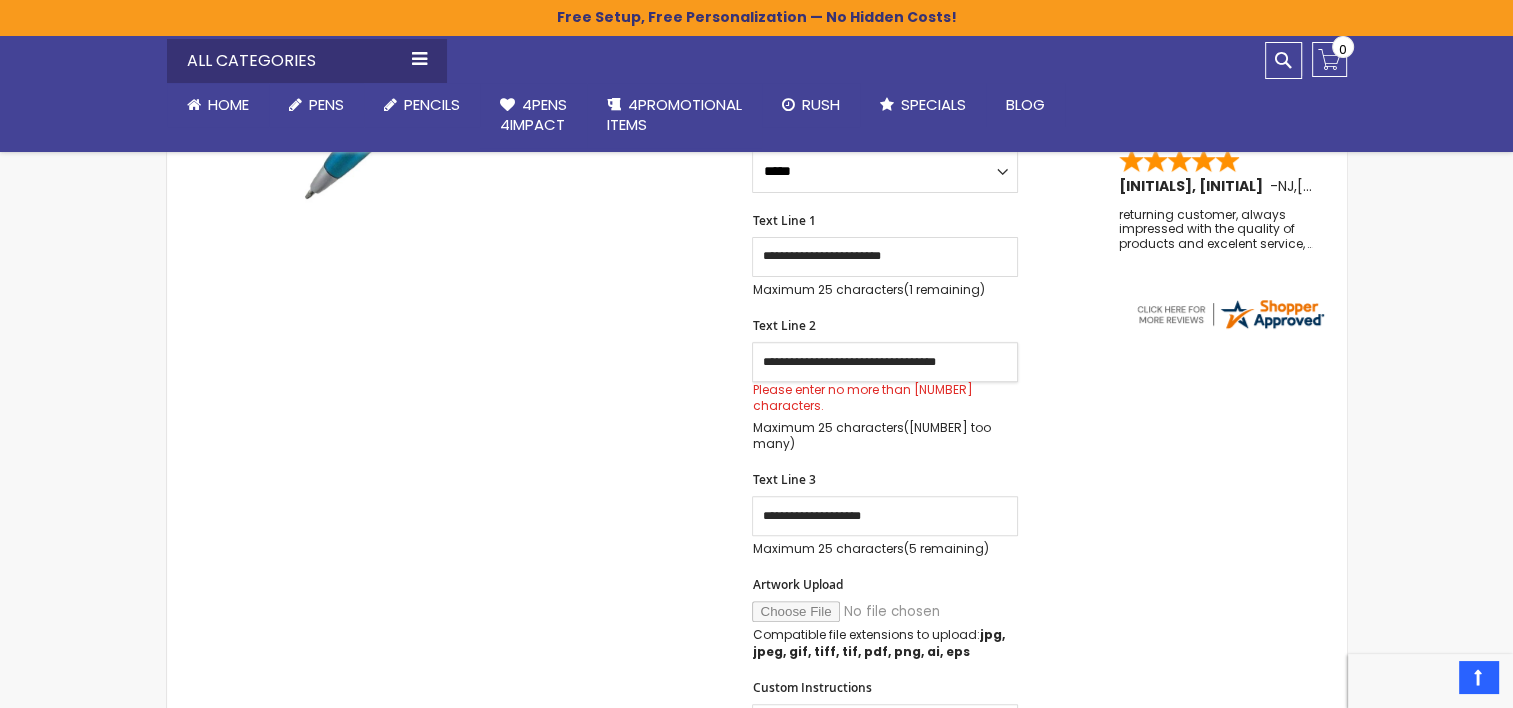 scroll, scrollTop: 612, scrollLeft: 0, axis: vertical 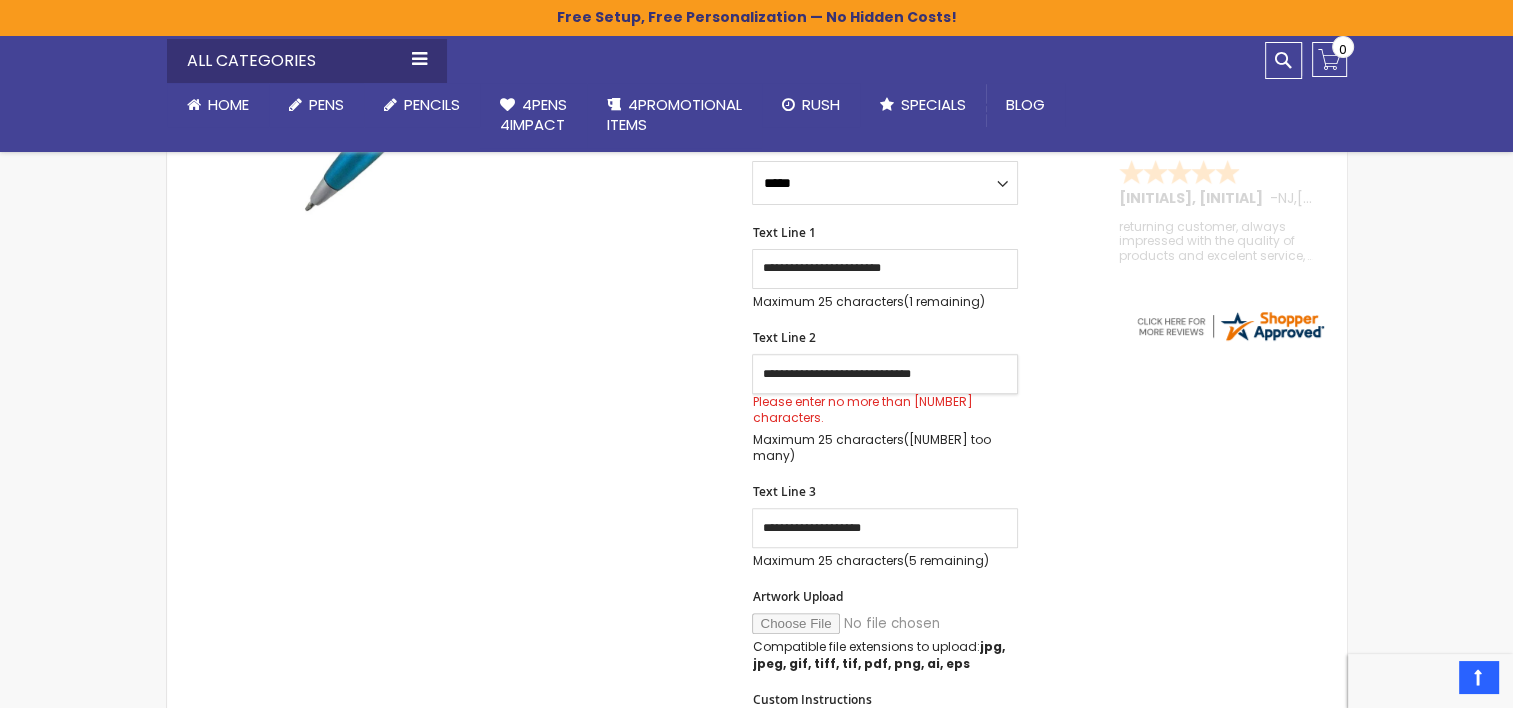 click on "**********" at bounding box center (885, 374) 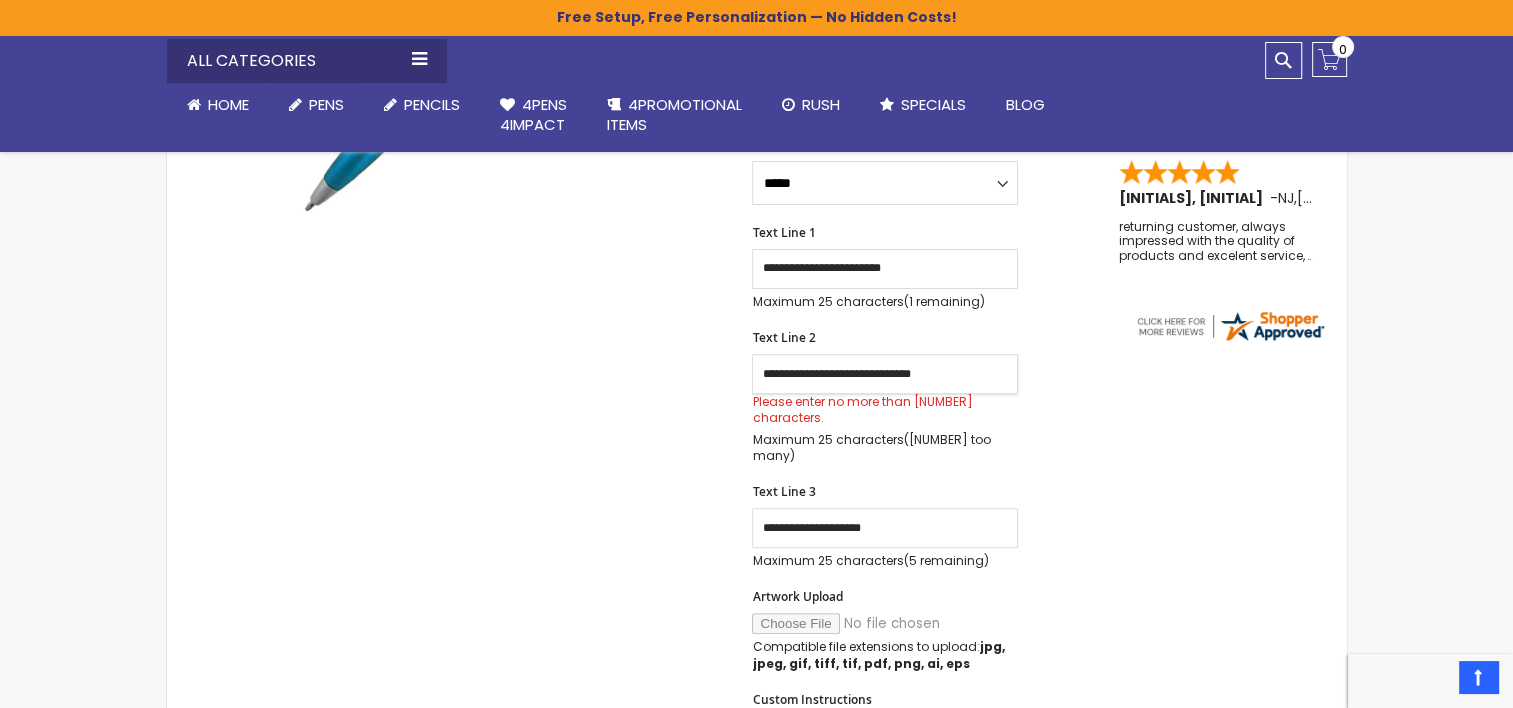 click on "**********" at bounding box center [885, 374] 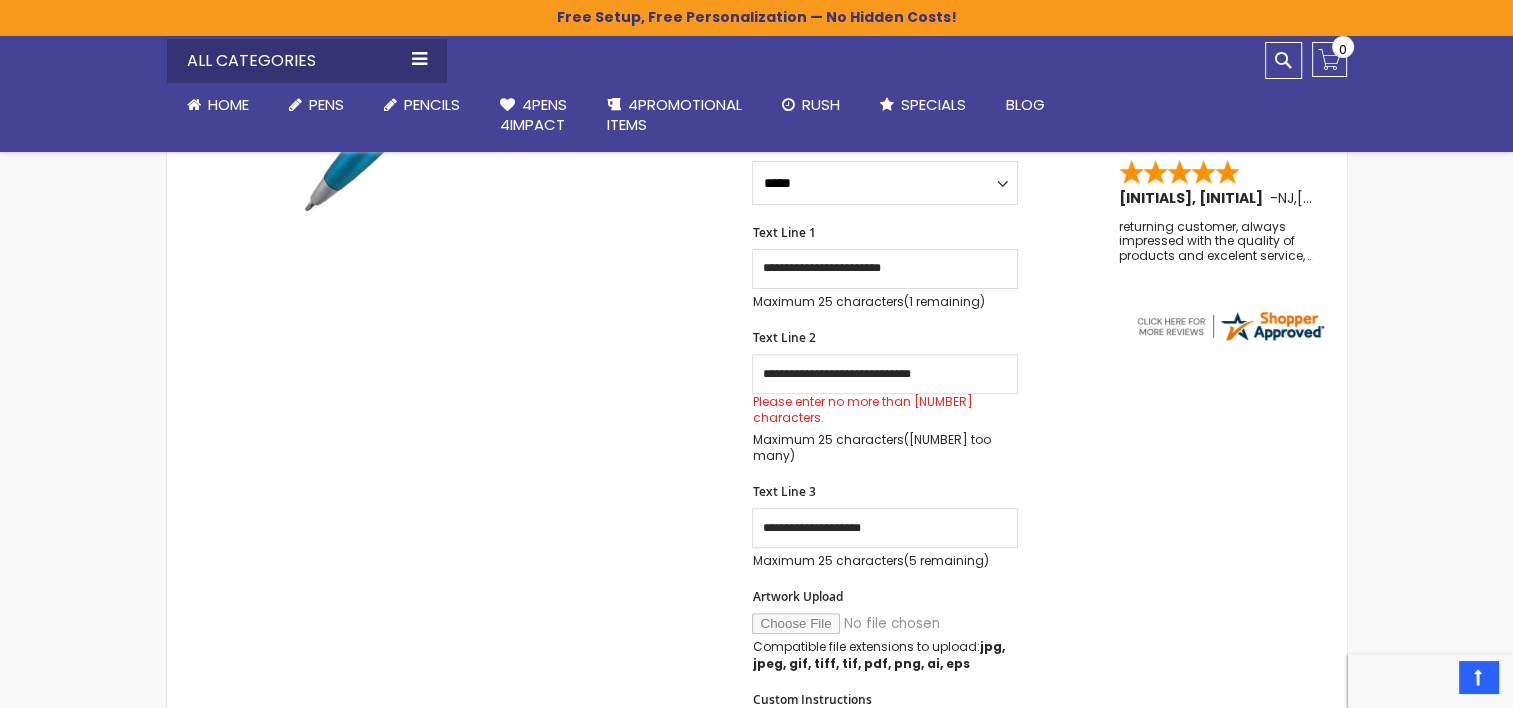 click on "Skip to the end of the images gallery
Skip to the beginning of the images gallery
TouchWrite Query Stylus Pen
SKU
4PHPC-1243
Be the first to review this product
In stock
Only  %1  left" at bounding box center (636, 694) 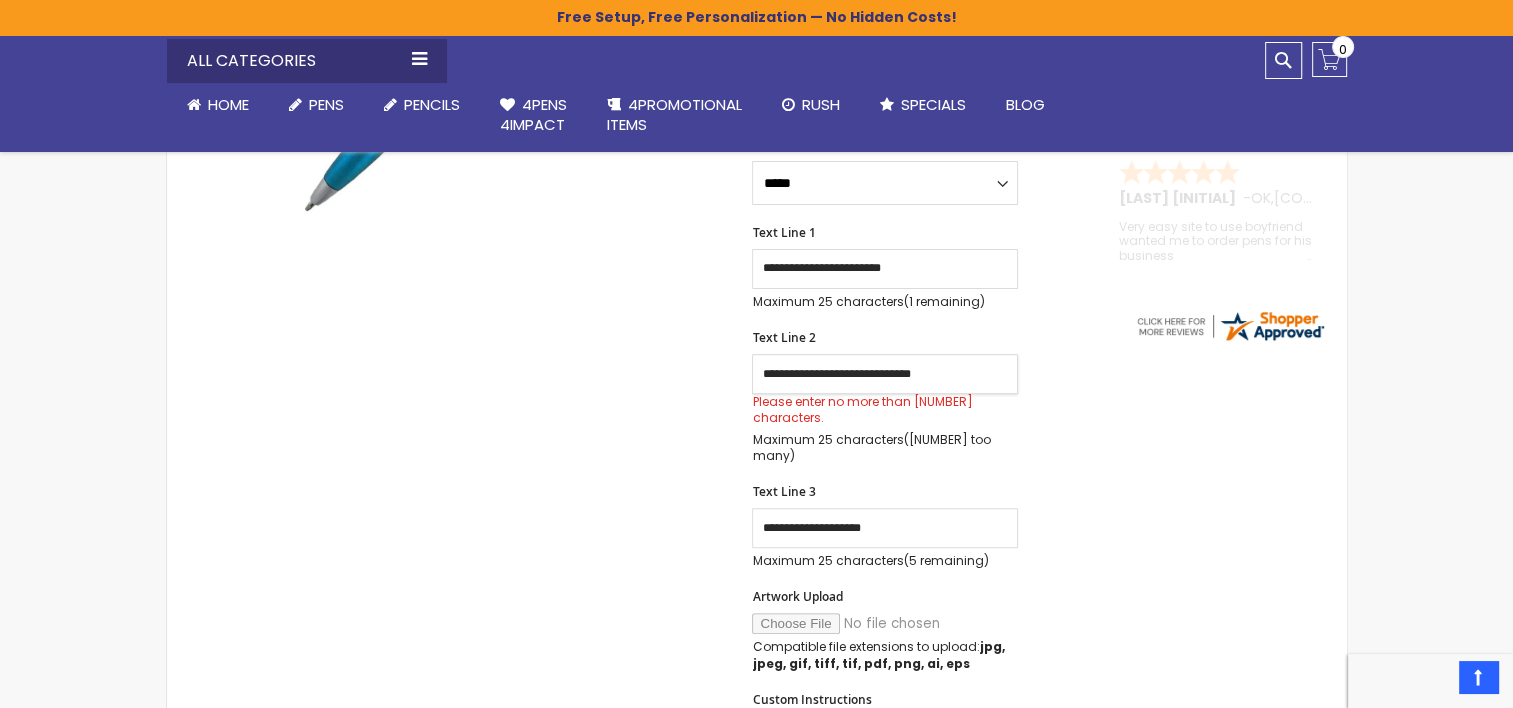click on "**********" at bounding box center (885, 374) 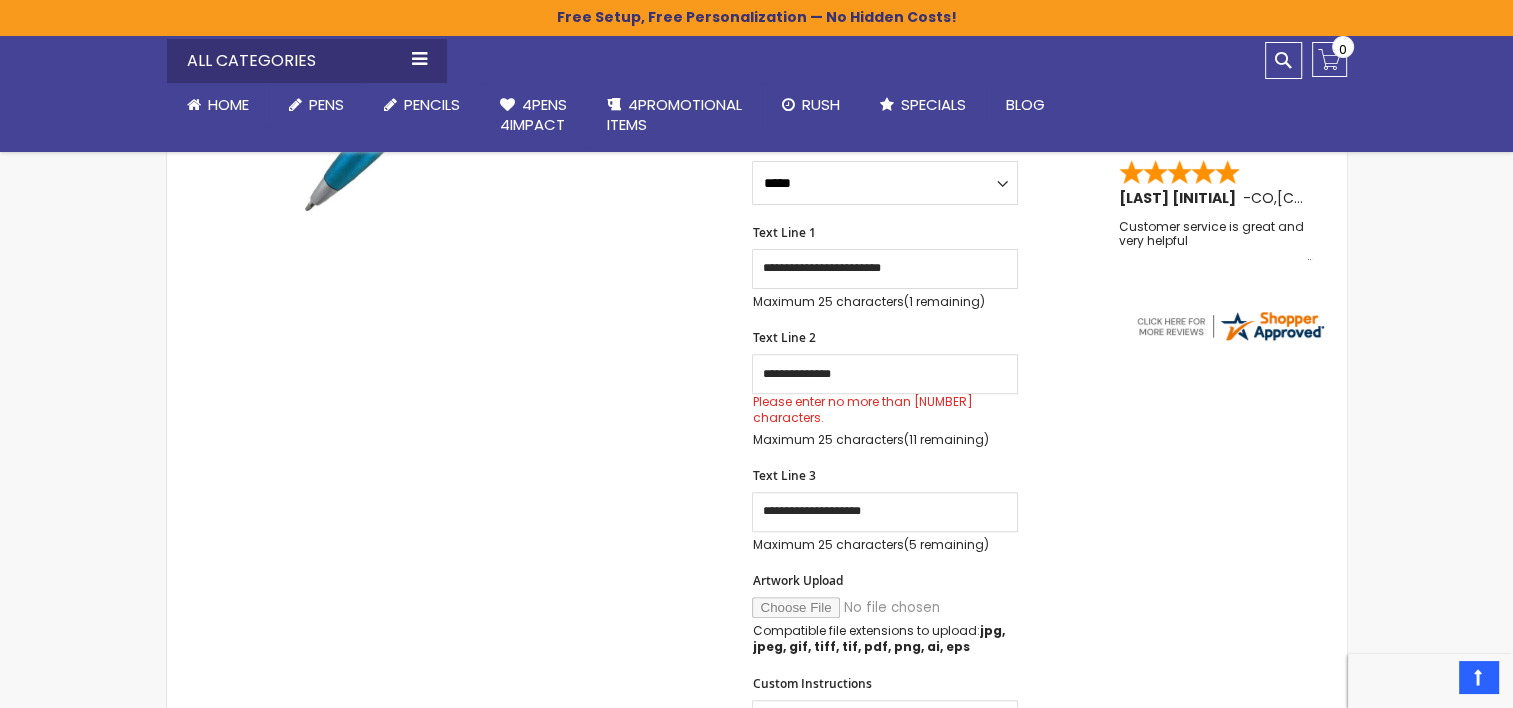 click on "Skip to the end of the images gallery
Skip to the beginning of the images gallery
TouchWrite Query Stylus Pen
SKU
4PHPC-1243
Be the first to review this product
In stock
Only  %1  left" at bounding box center [757, 686] 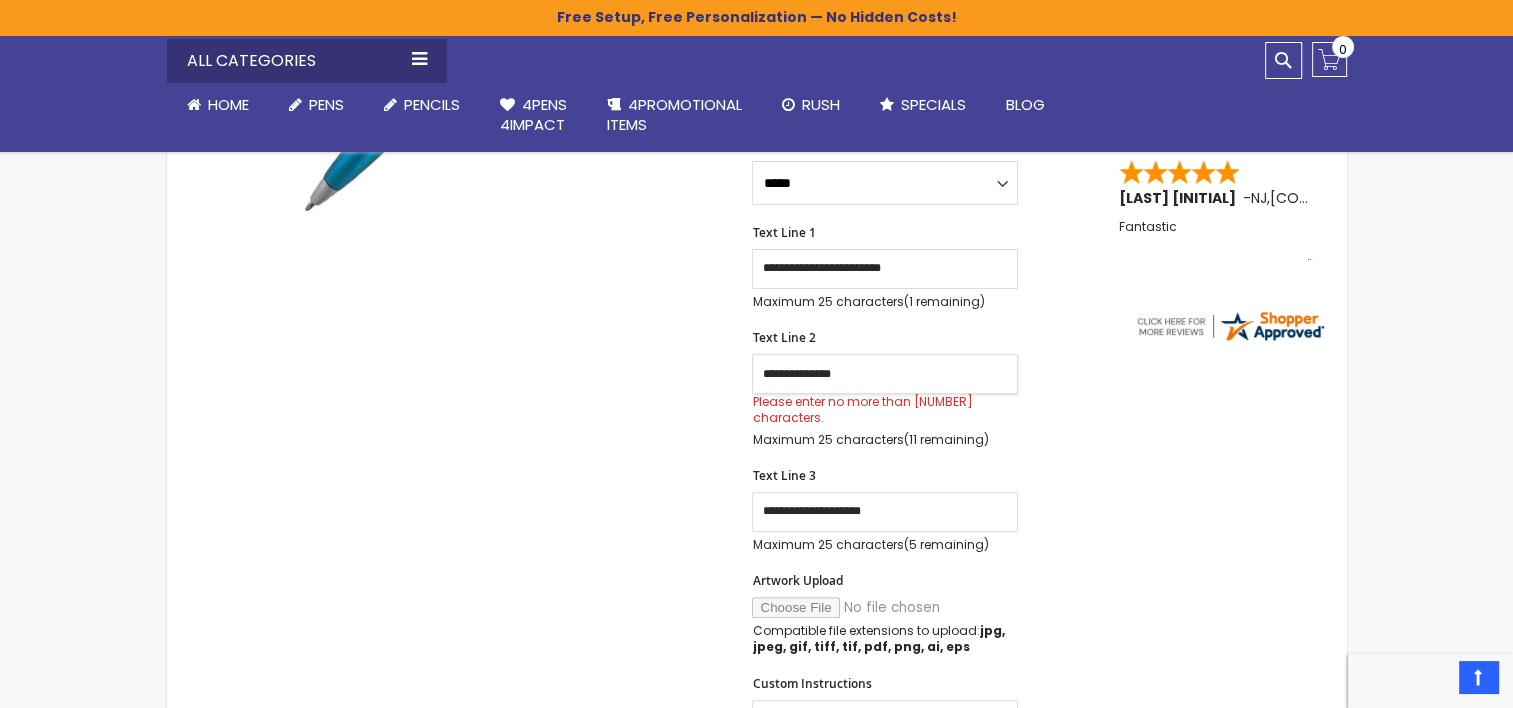 click on "**********" at bounding box center [885, 374] 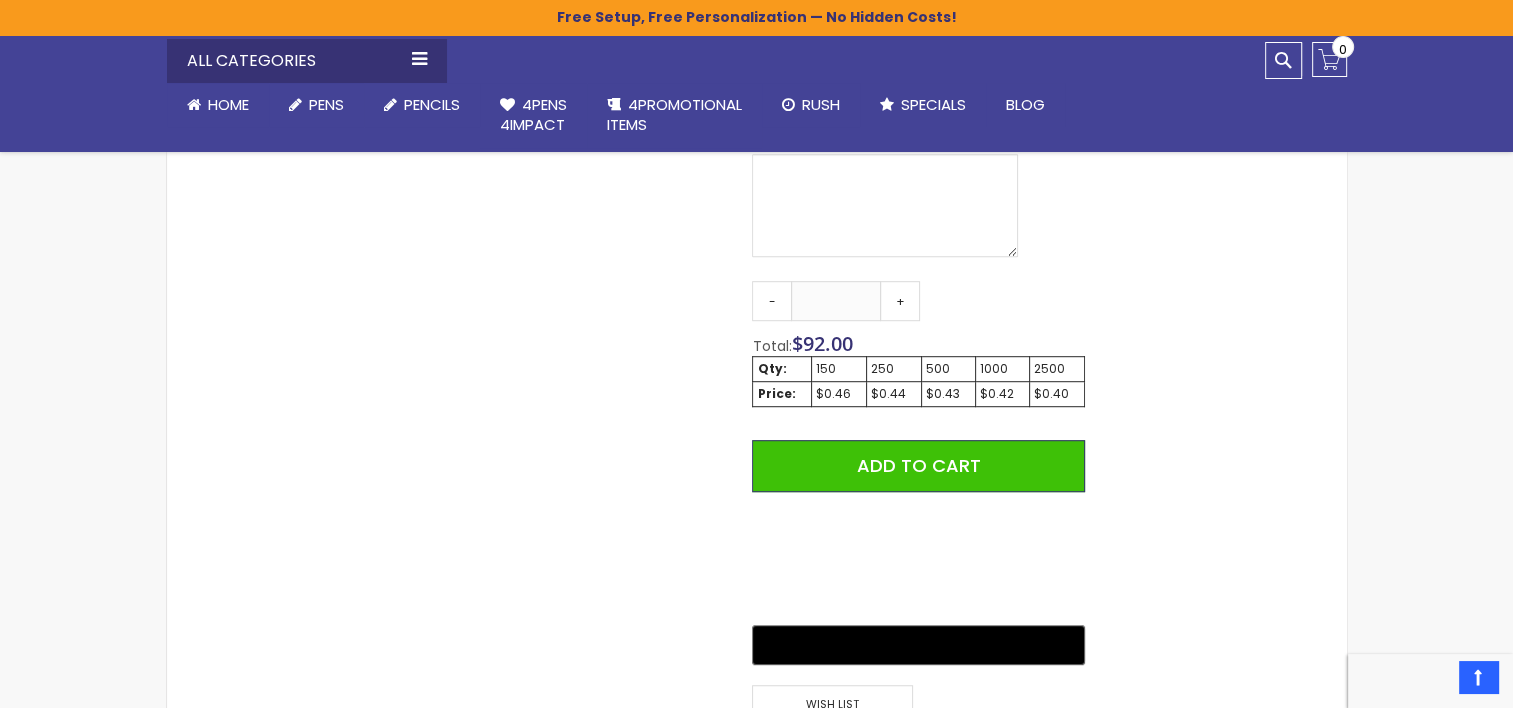 scroll, scrollTop: 1166, scrollLeft: 0, axis: vertical 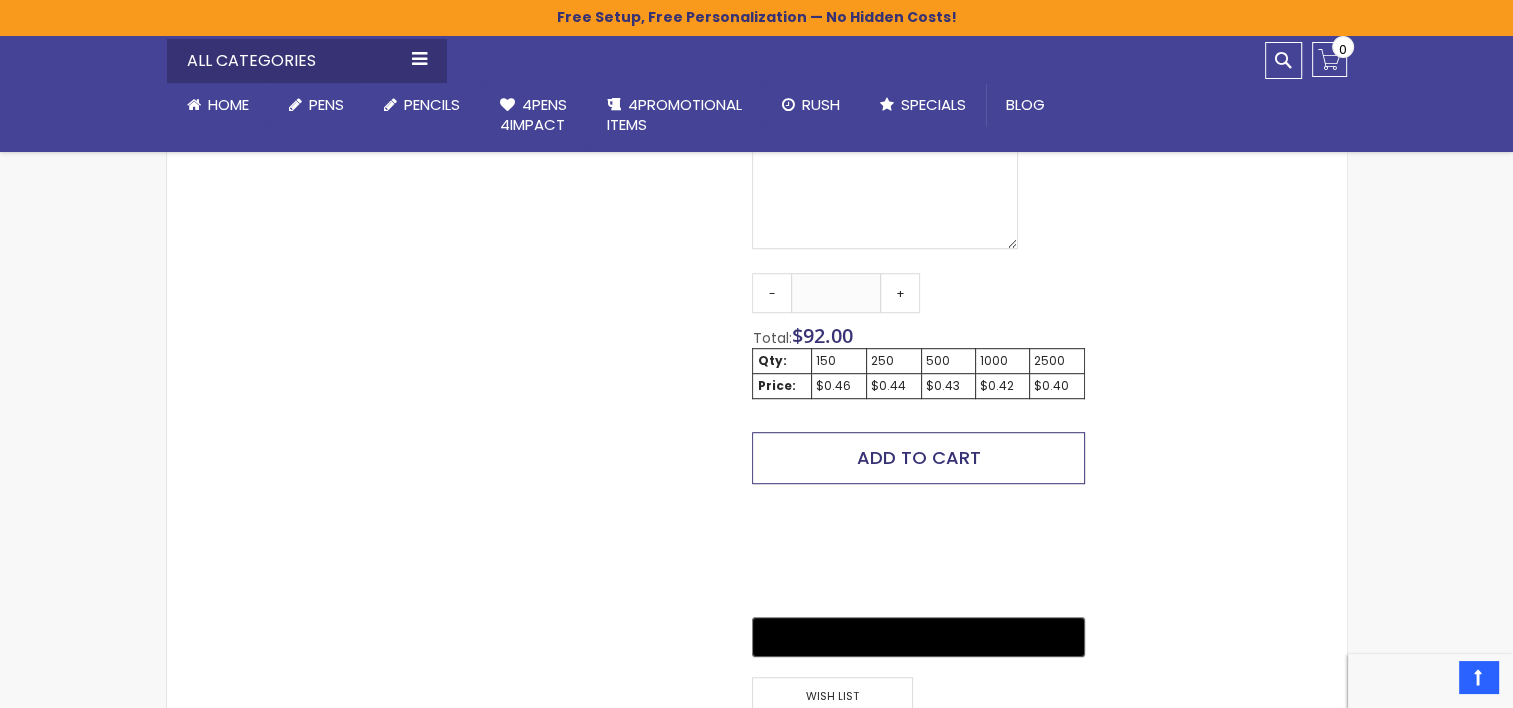 type on "**********" 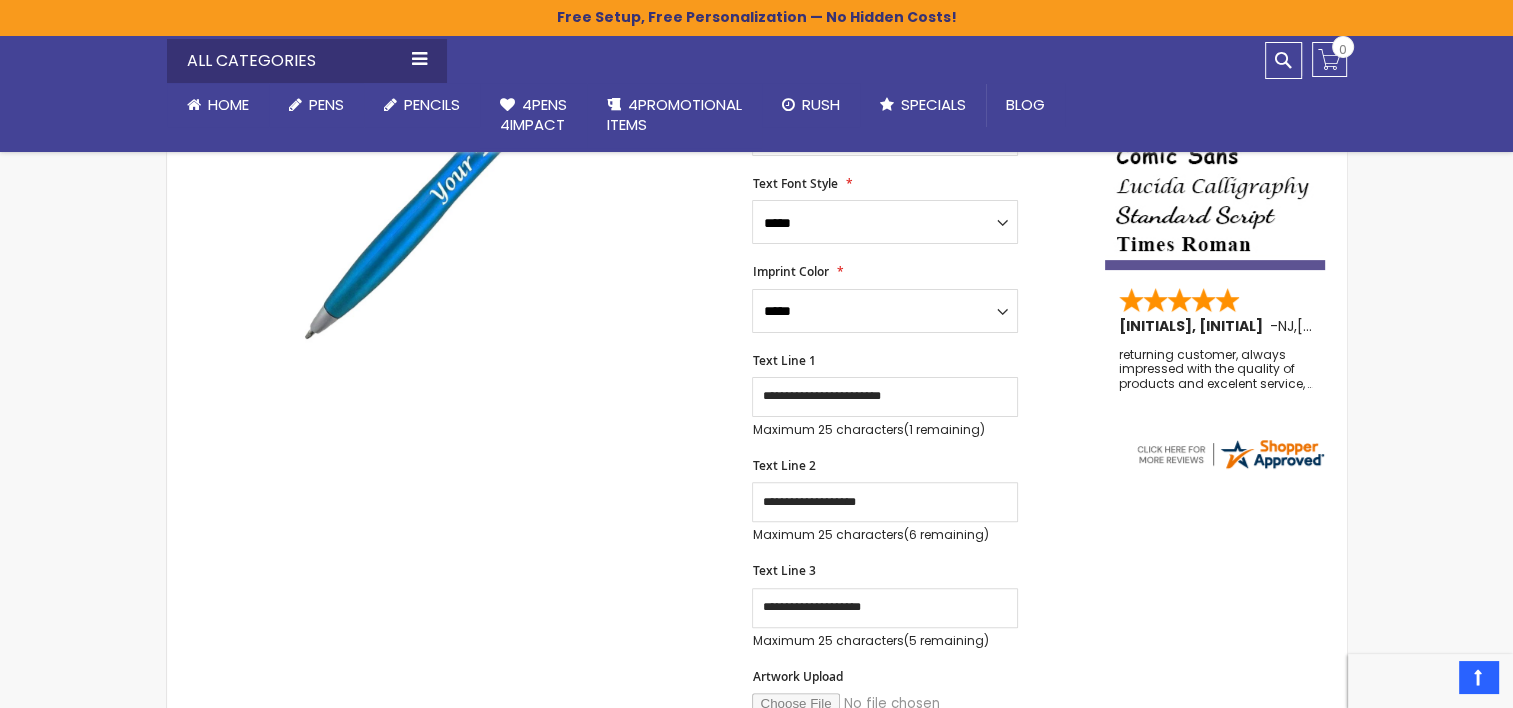scroll, scrollTop: 480, scrollLeft: 0, axis: vertical 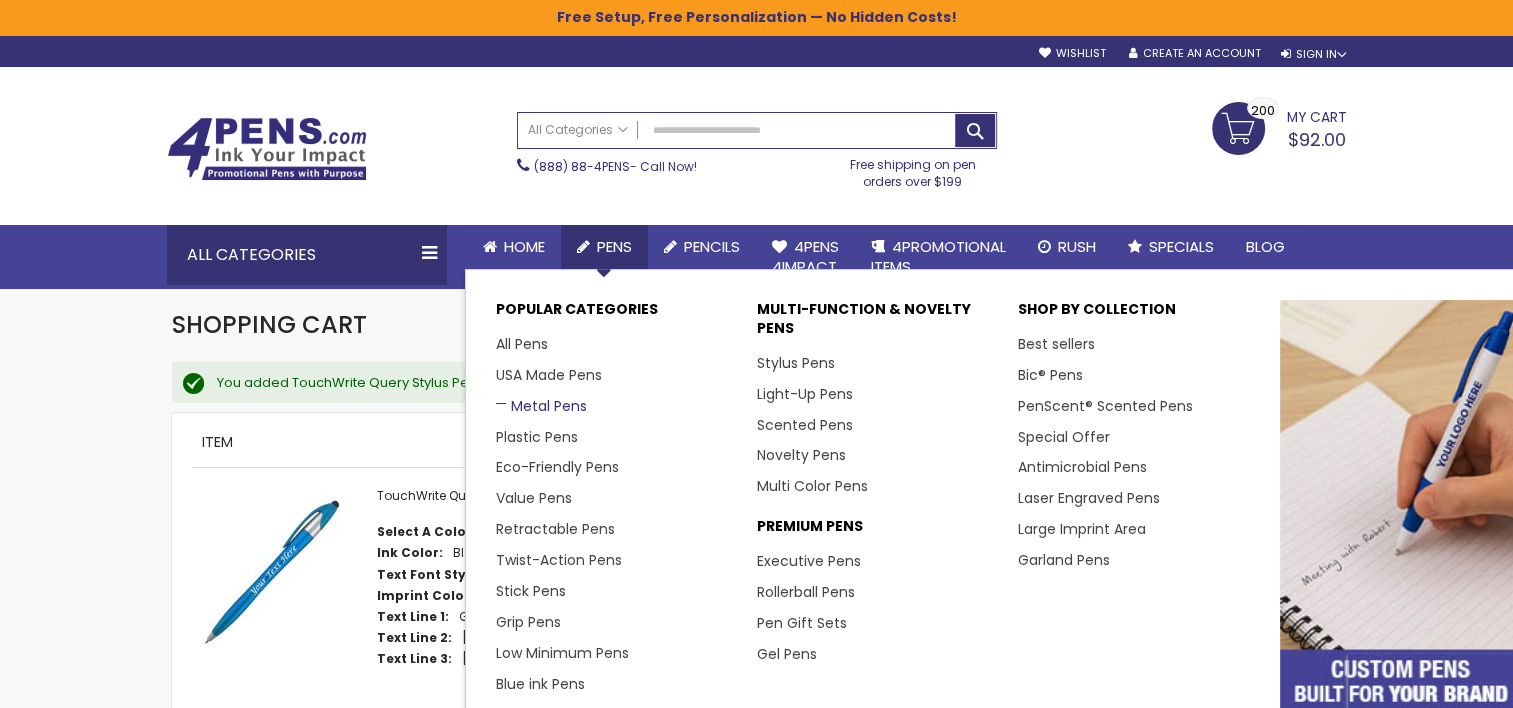 click on "Metal Pens" at bounding box center [541, 406] 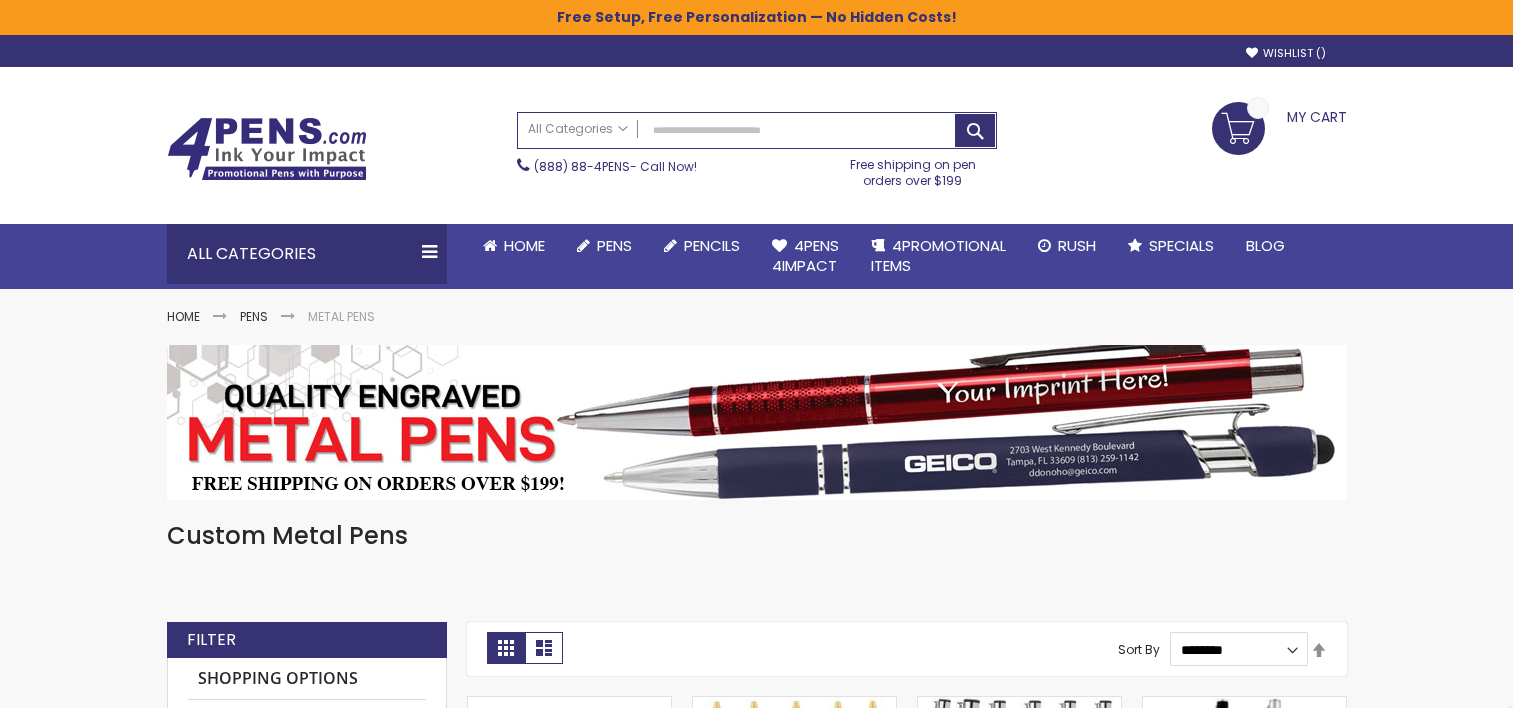 scroll, scrollTop: 0, scrollLeft: 0, axis: both 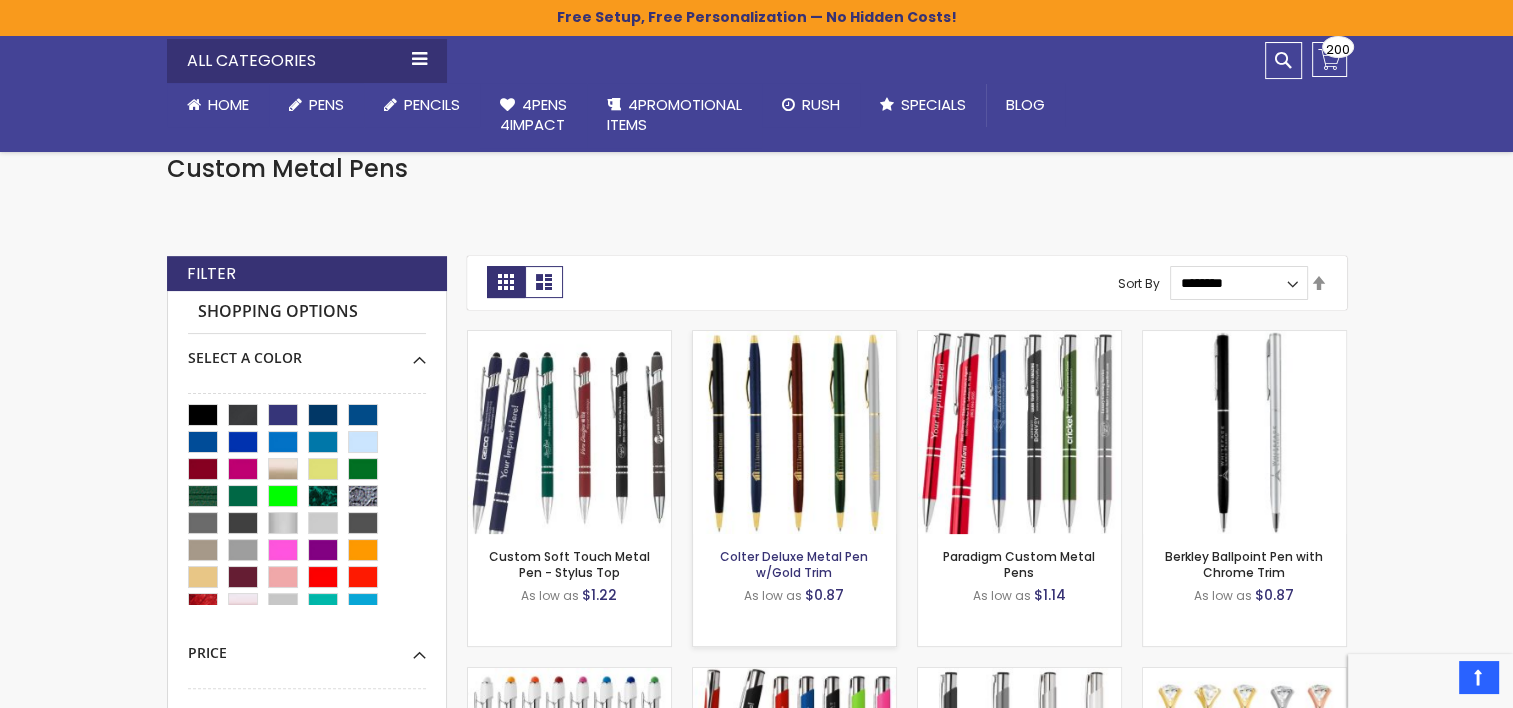 click on "Cooper Deluxe Metal Pen w/Gold Trim" at bounding box center (794, 564) 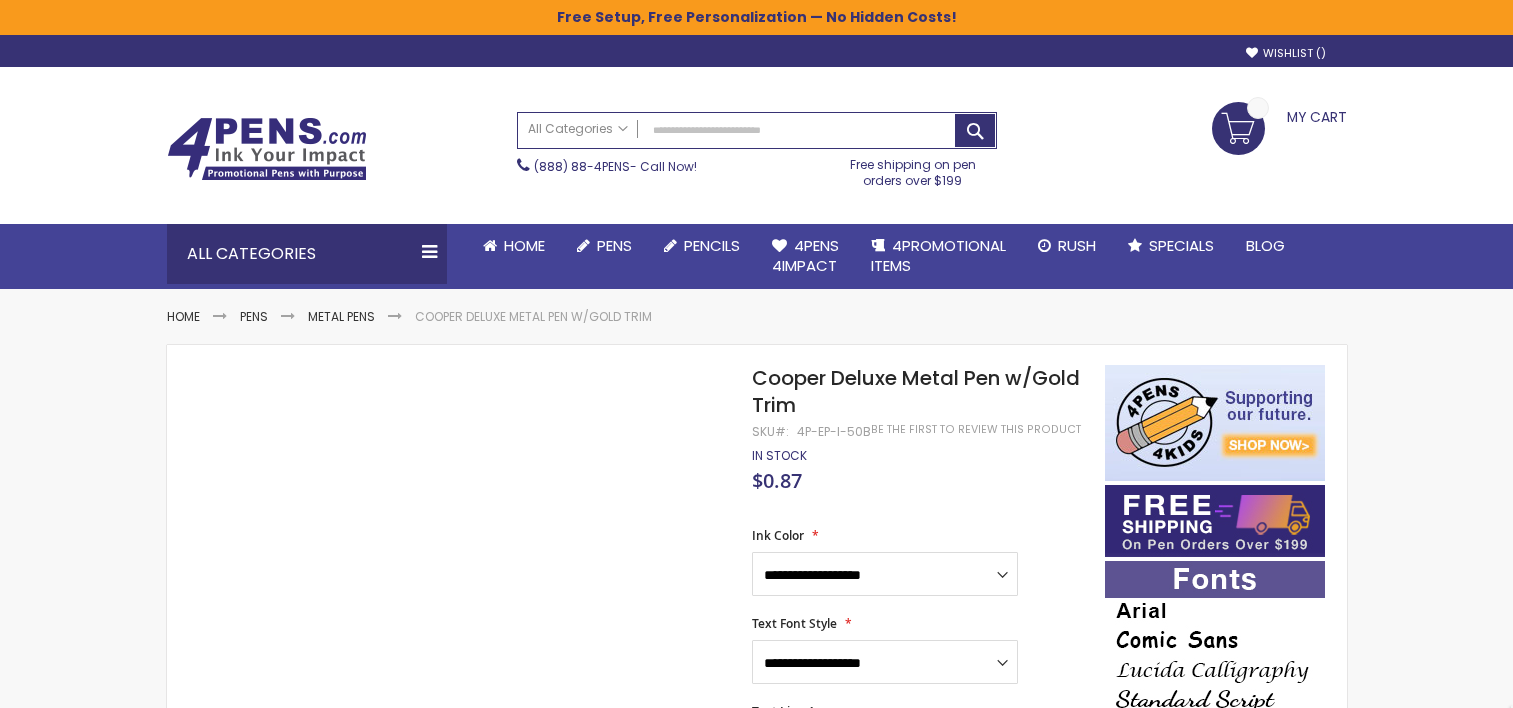scroll, scrollTop: 0, scrollLeft: 0, axis: both 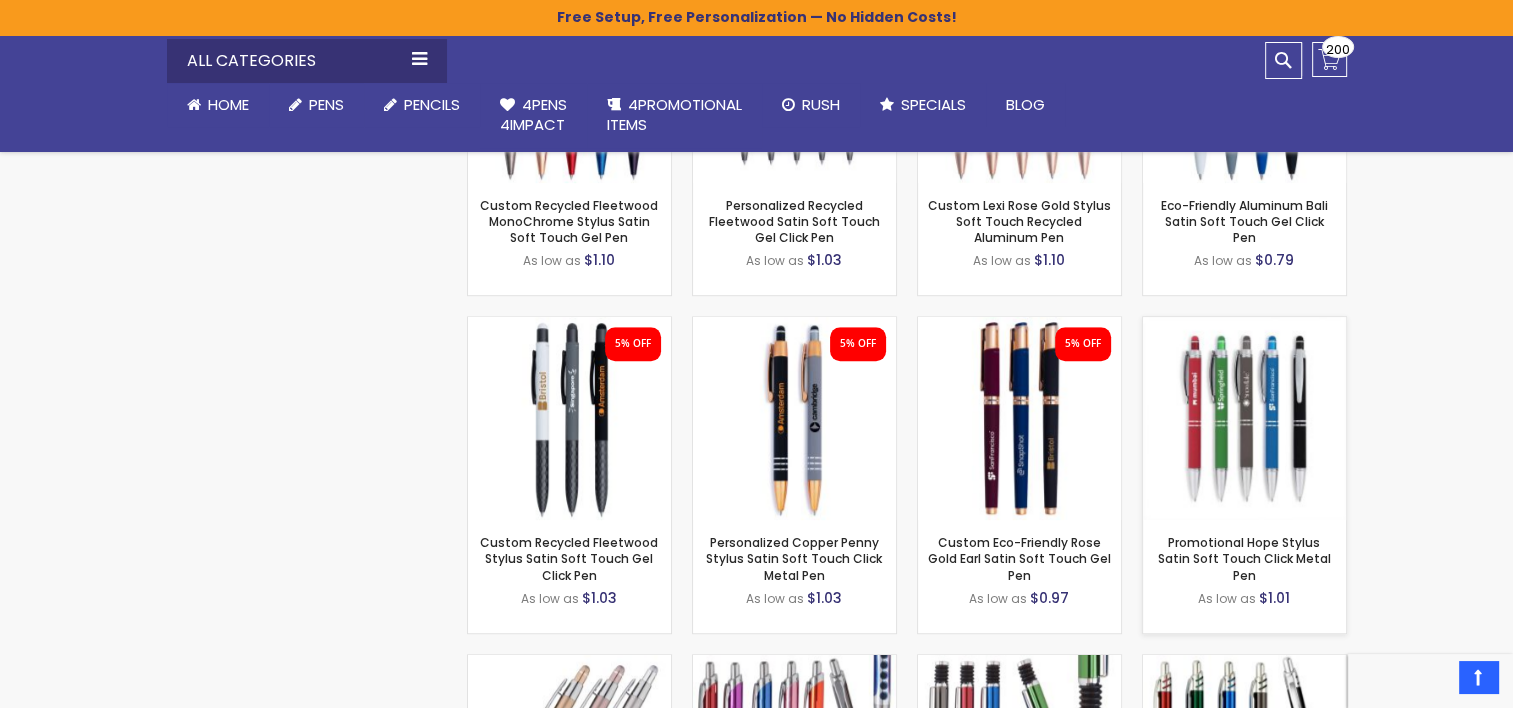 drag, startPoint x: 1253, startPoint y: 556, endPoint x: 1212, endPoint y: 361, distance: 199.26364 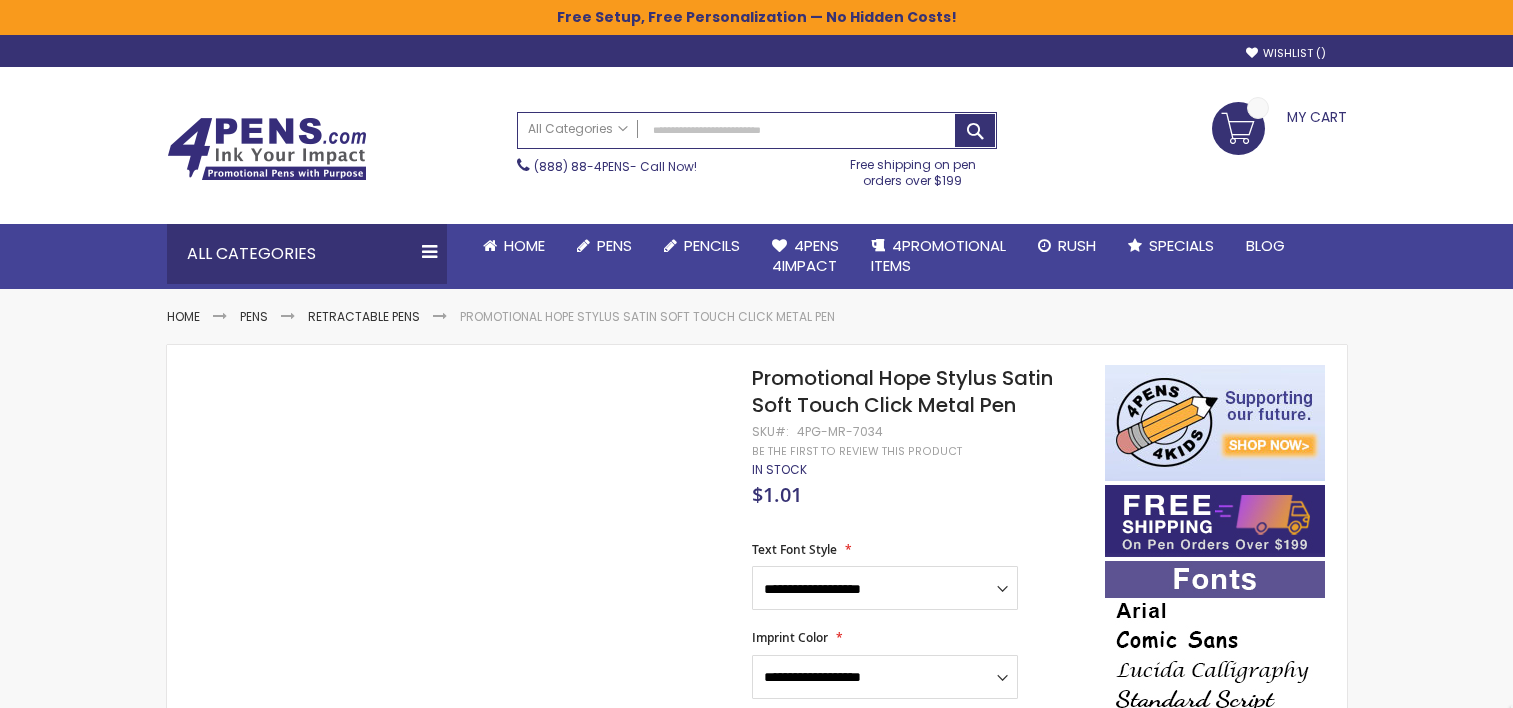 scroll, scrollTop: 0, scrollLeft: 0, axis: both 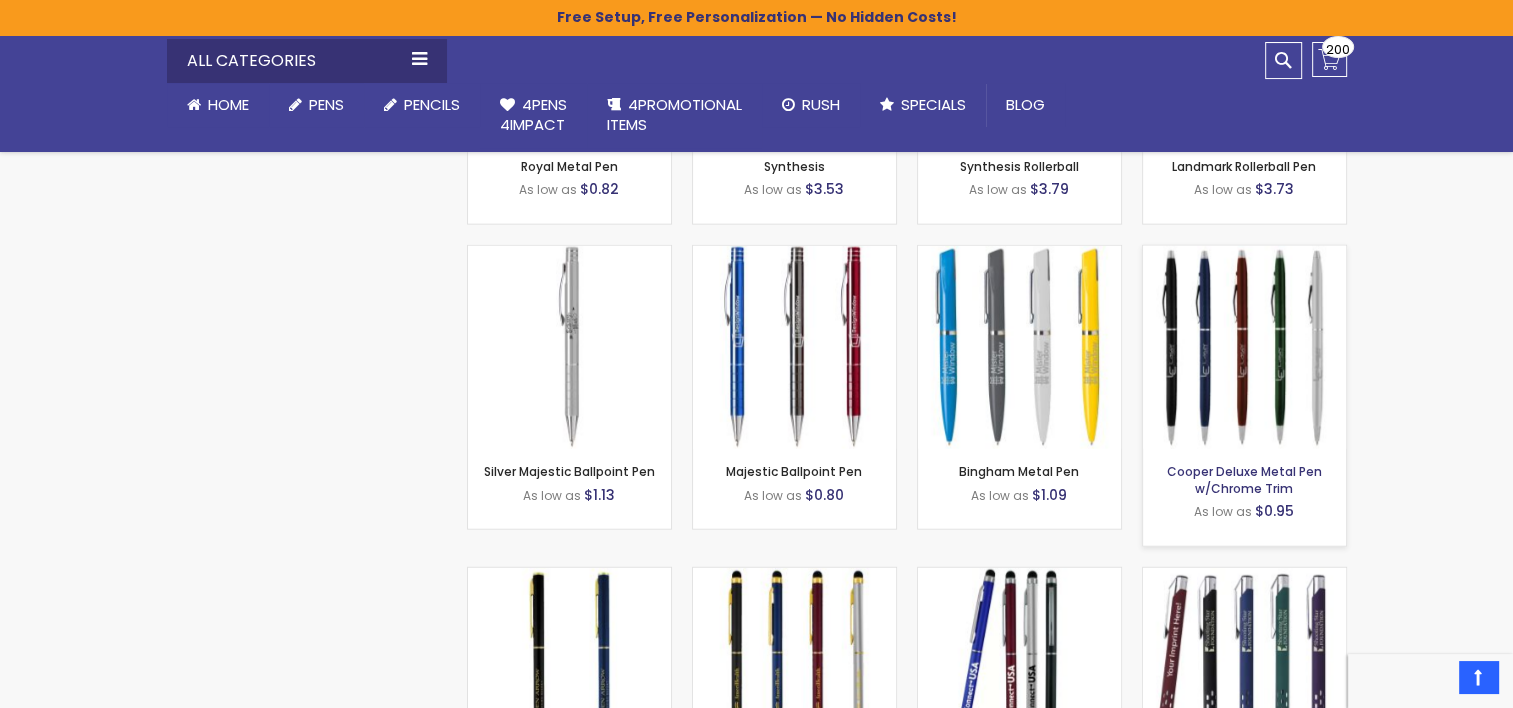 click on "Cooper Deluxe Metal Pen w/Chrome Trim" at bounding box center (1244, 479) 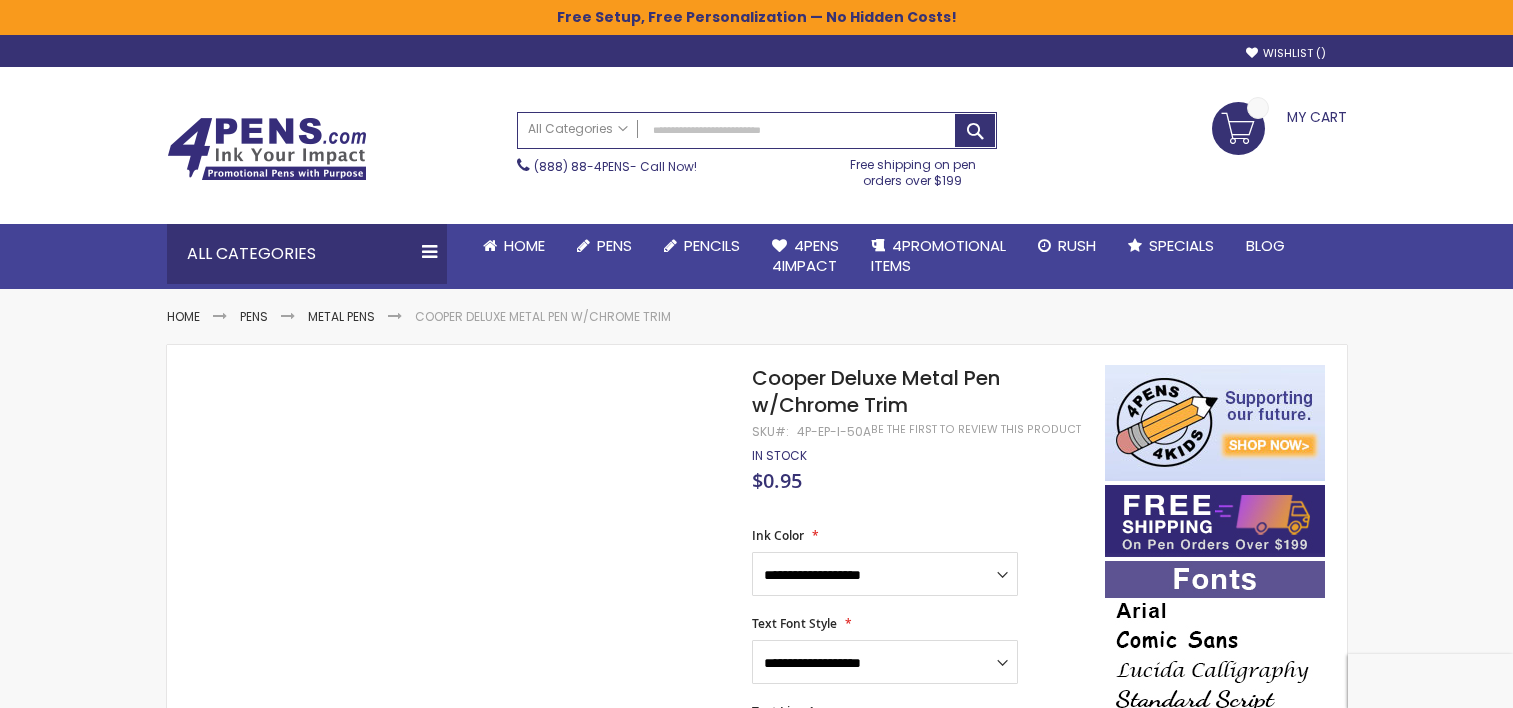 scroll, scrollTop: 0, scrollLeft: 0, axis: both 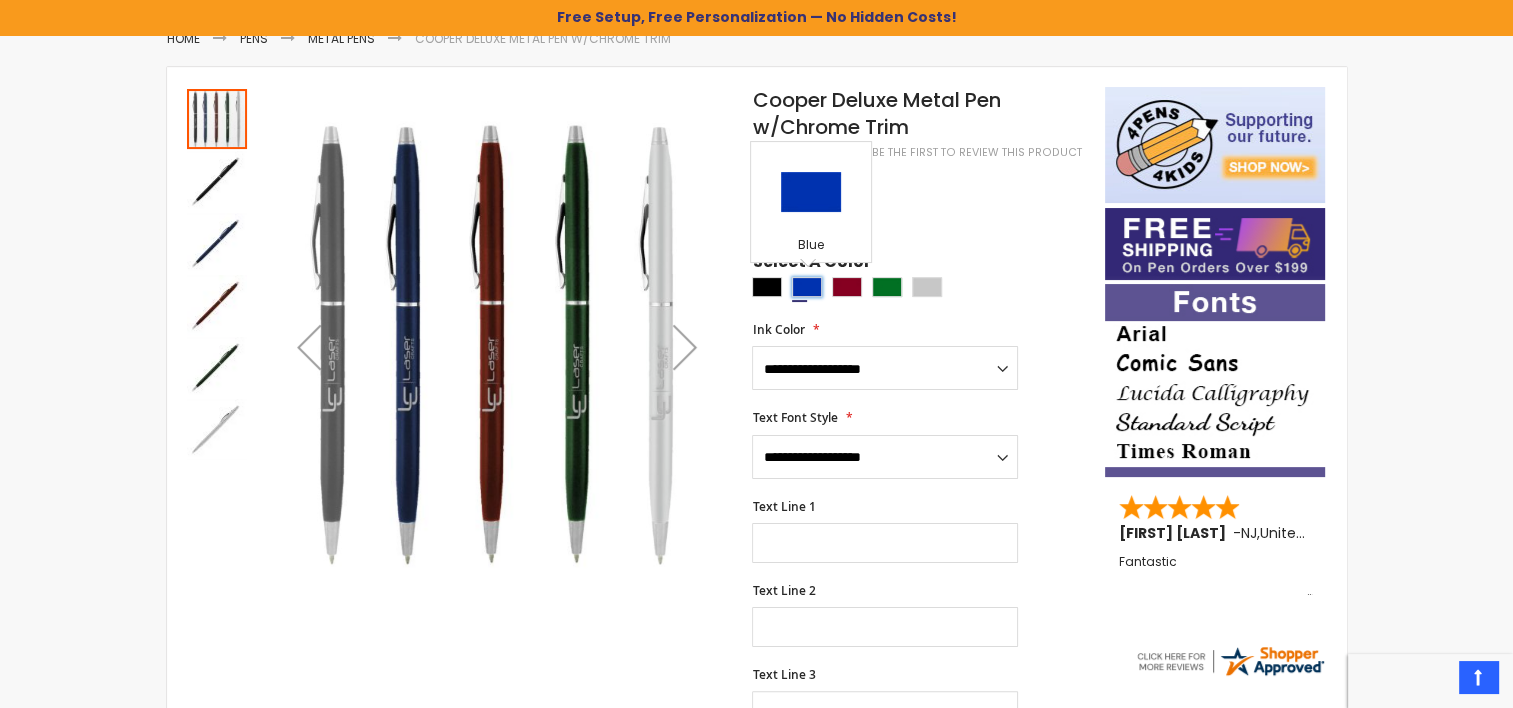 click at bounding box center (807, 287) 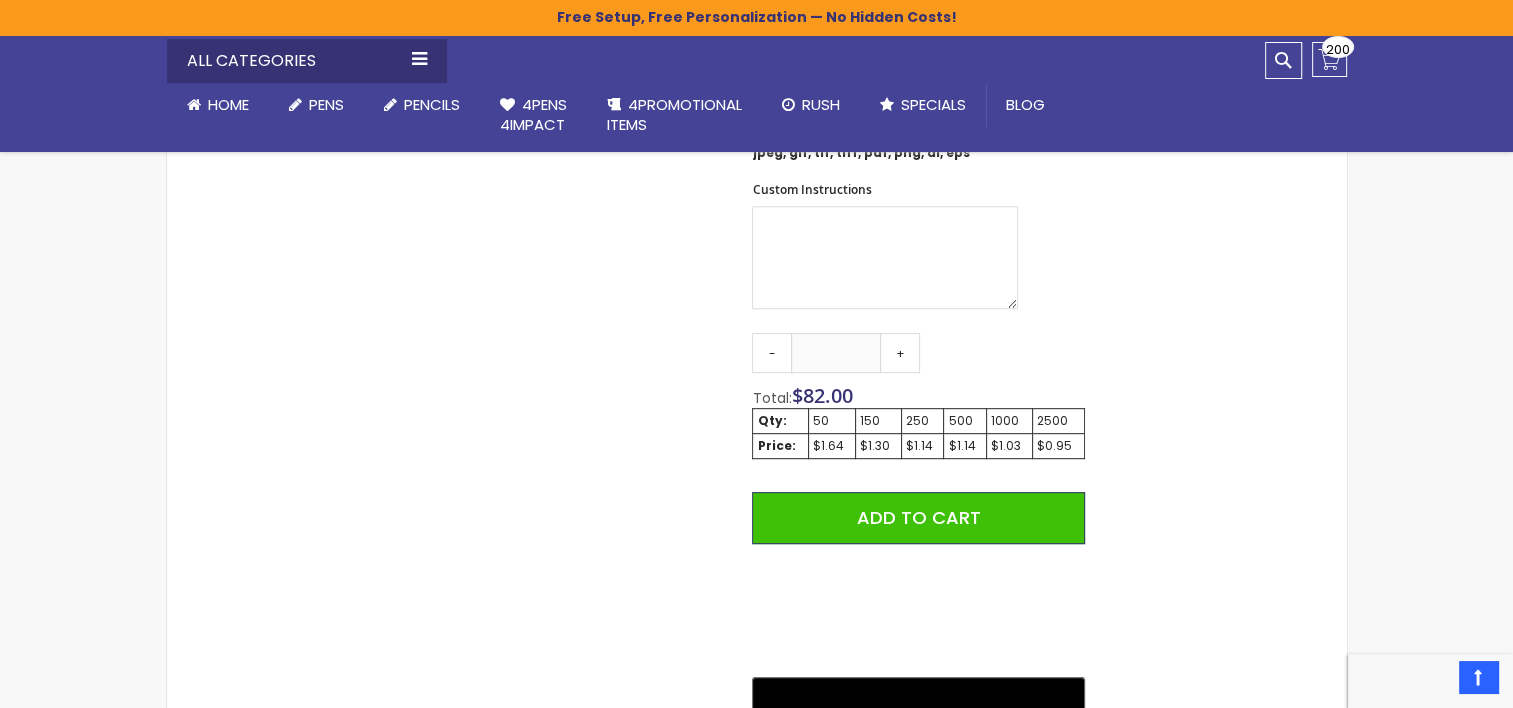 scroll, scrollTop: 956, scrollLeft: 0, axis: vertical 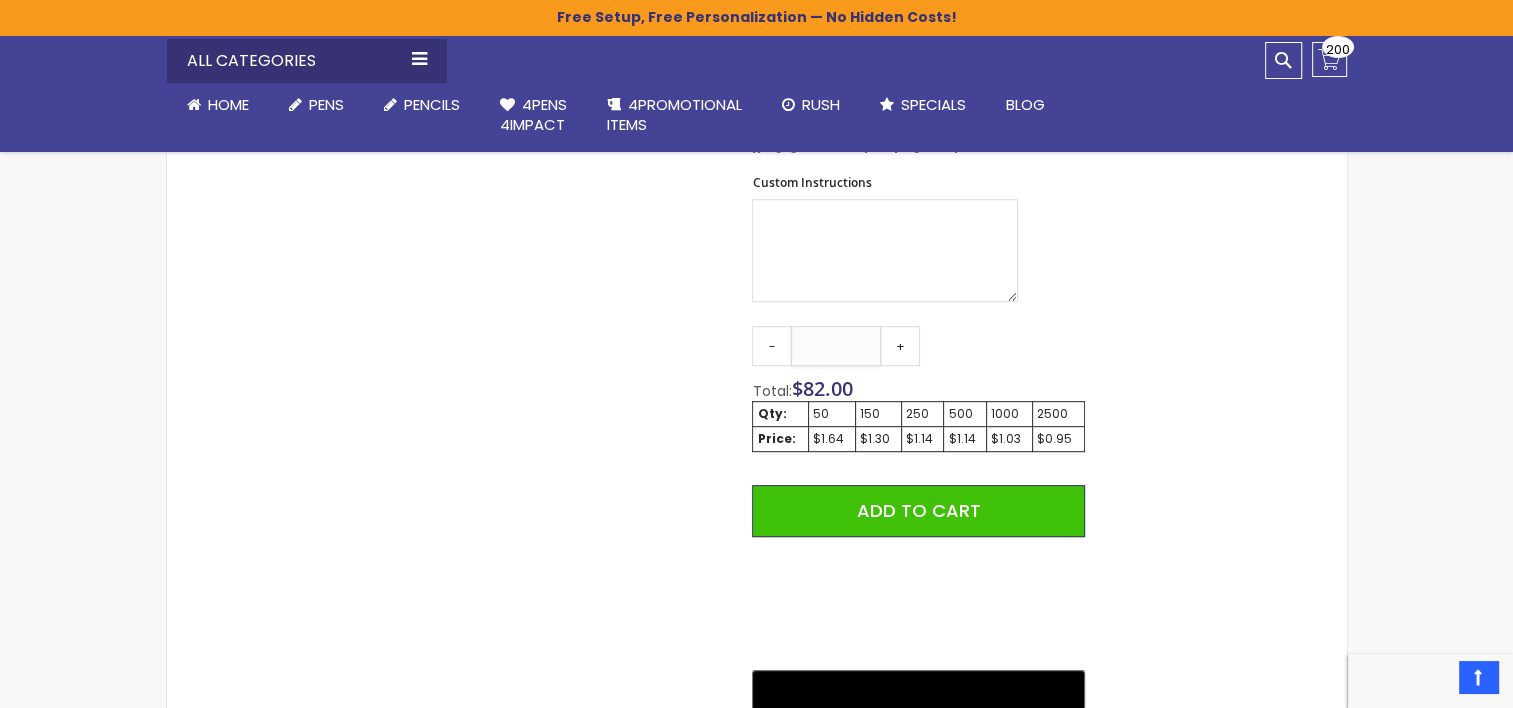 drag, startPoint x: 856, startPoint y: 343, endPoint x: 811, endPoint y: 350, distance: 45.54119 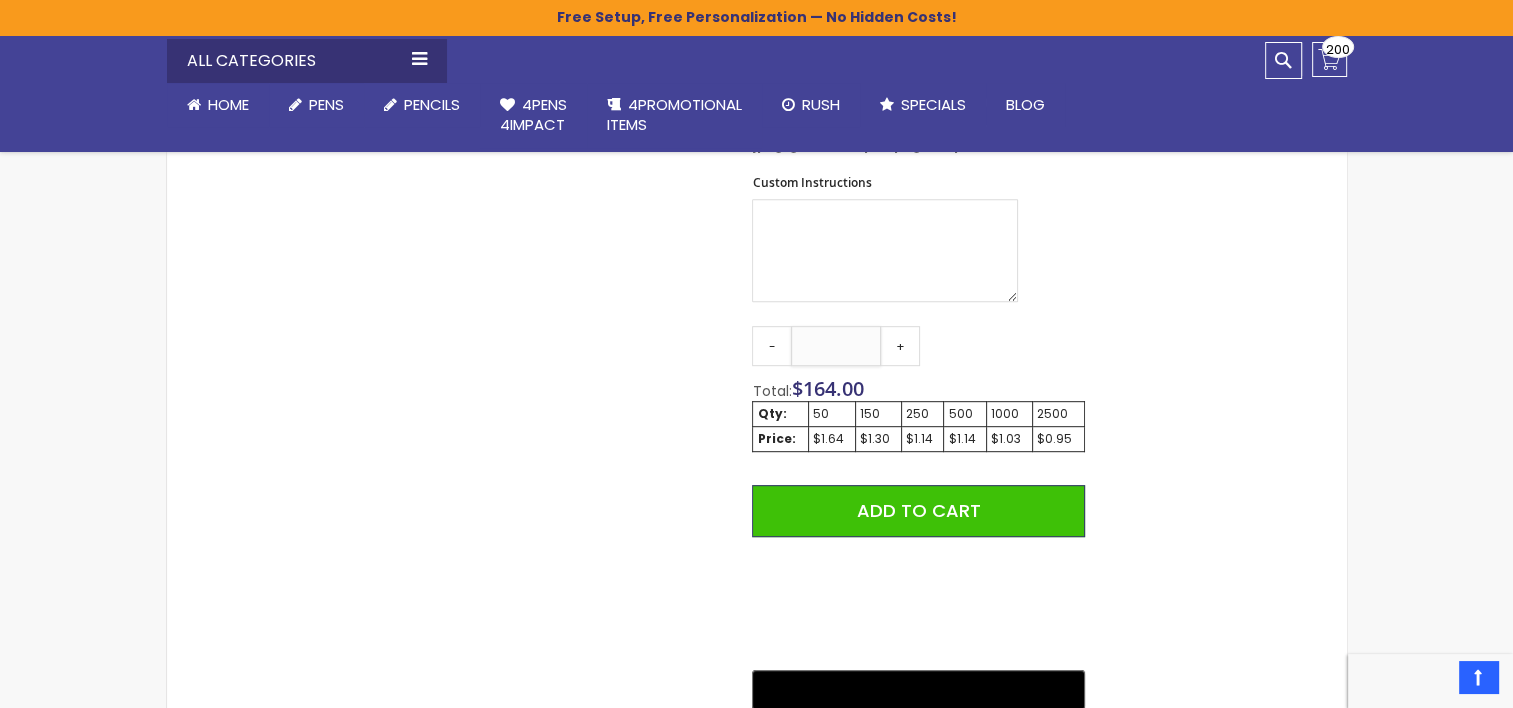 type on "***" 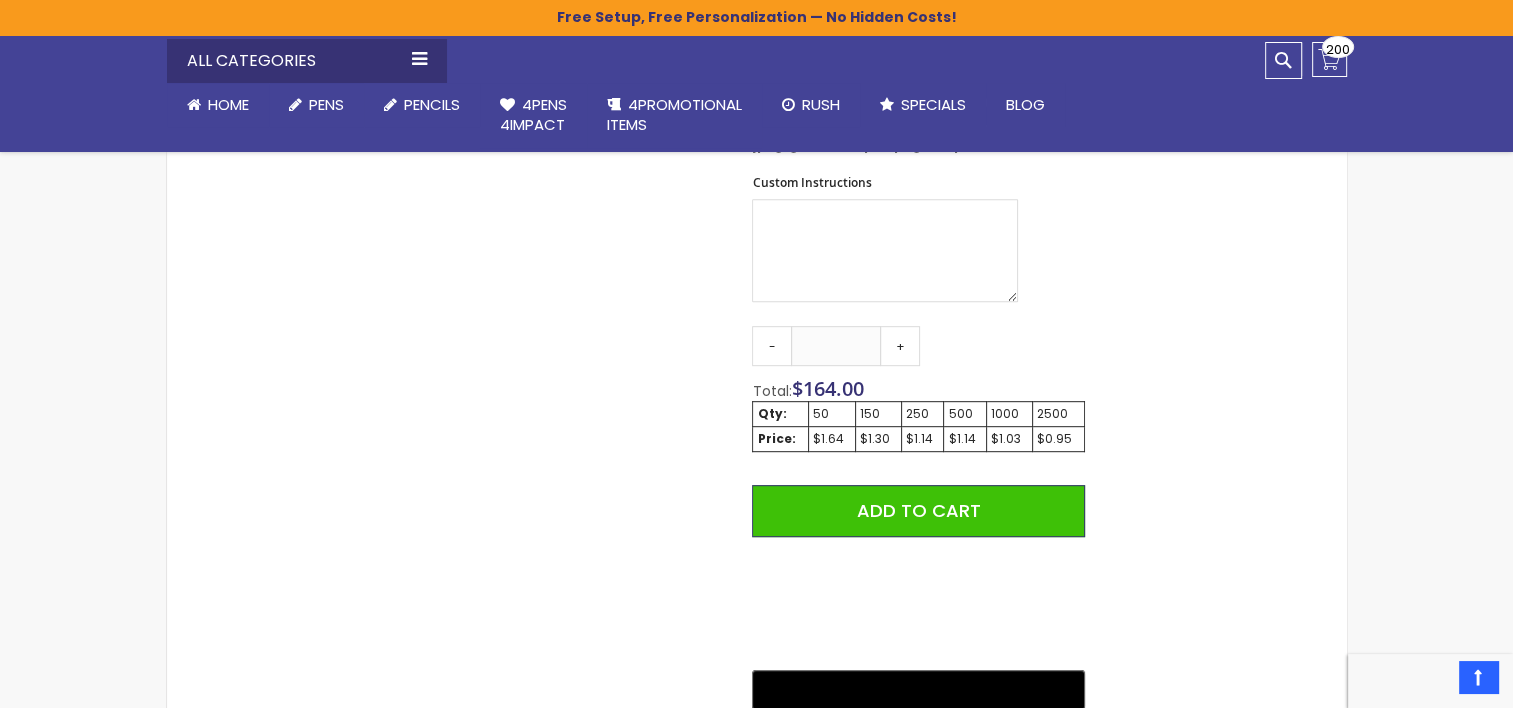 click on "Qty
-
***
+
Total:  $ 164.00
Qty:
50
150
250
500
1000
2500
Price:
$1.64
$1.30
$1.14
$1.14
$1.03
$0.95
Add to Cart
@import url(//fonts.googleapis.com/css?family=Google+Sans_old:500) ••••••" at bounding box center (918, 520) 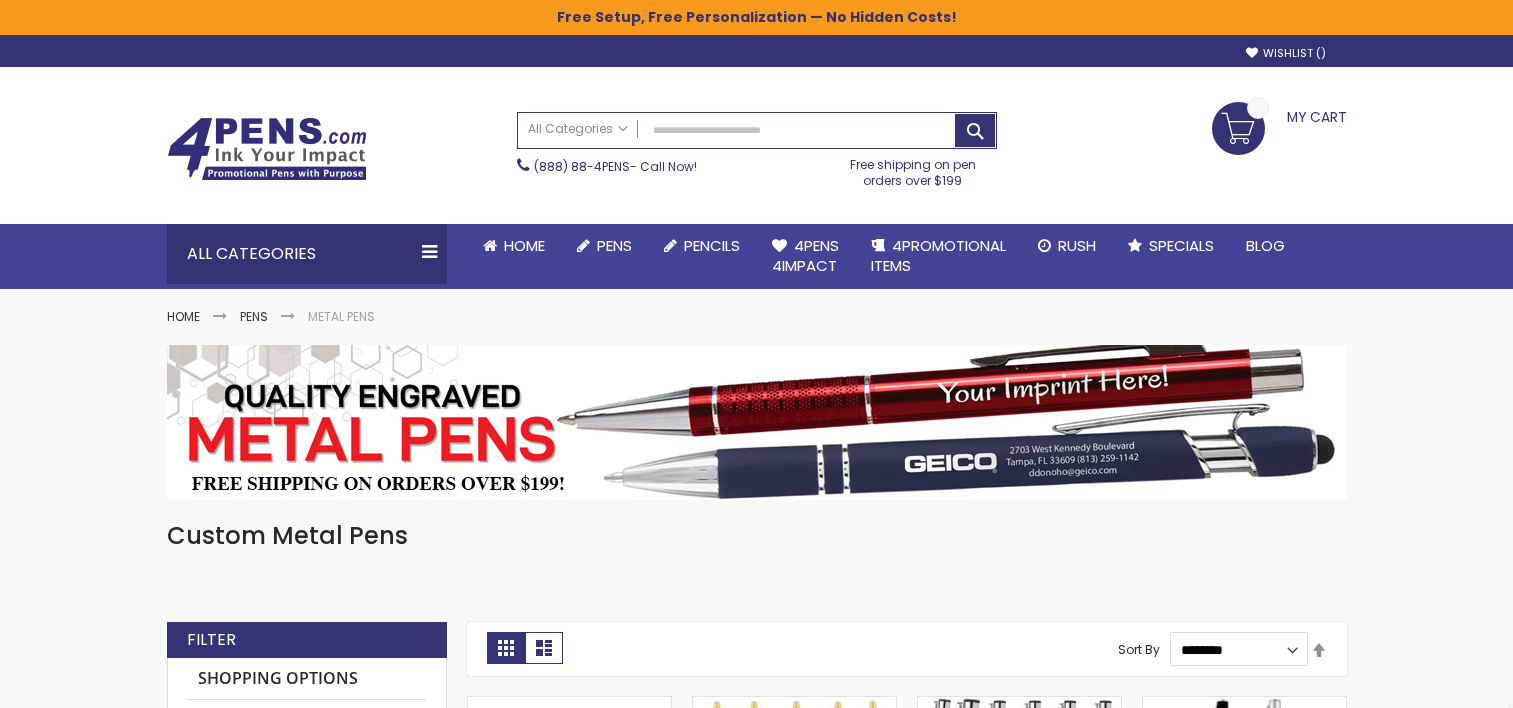 scroll, scrollTop: 3374, scrollLeft: 0, axis: vertical 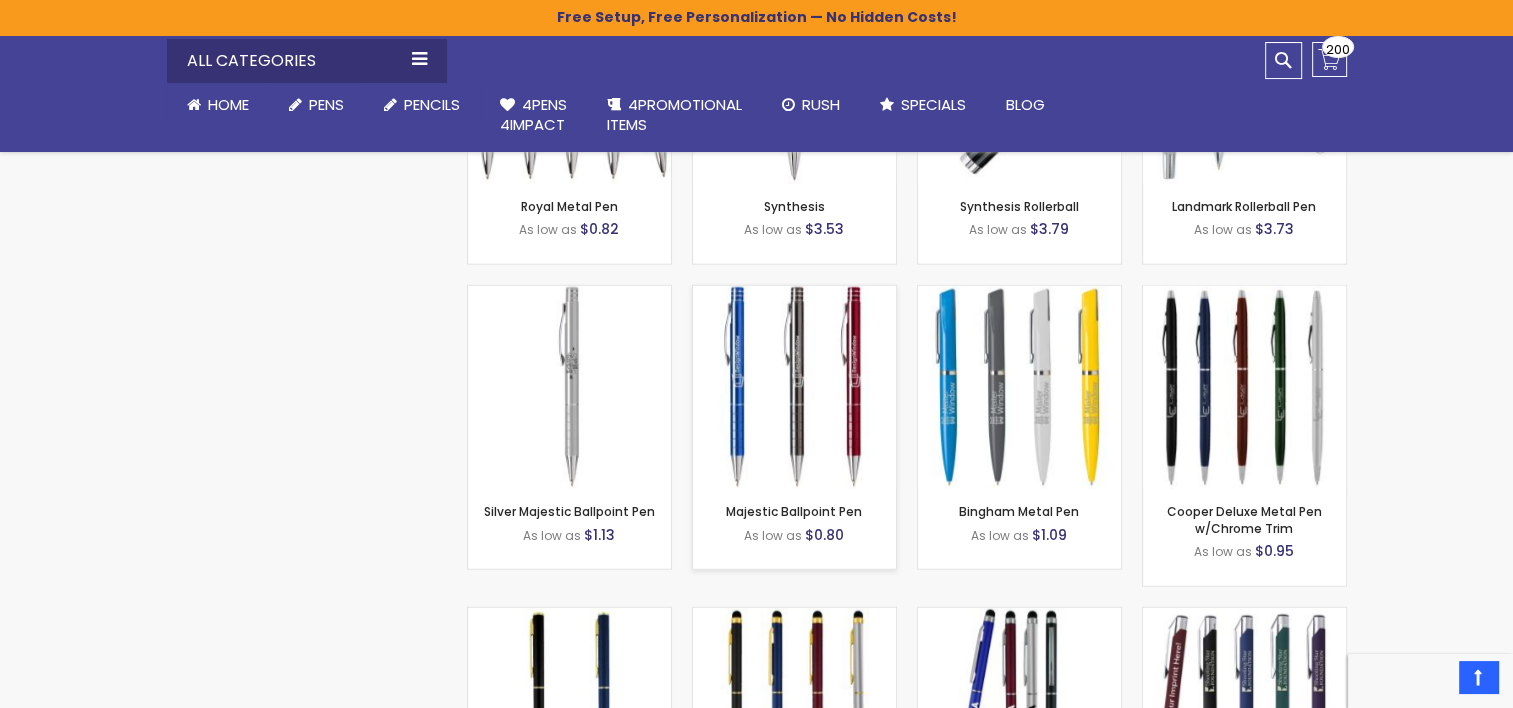 click on "Majestic Ballpoint Pen" at bounding box center [794, 512] 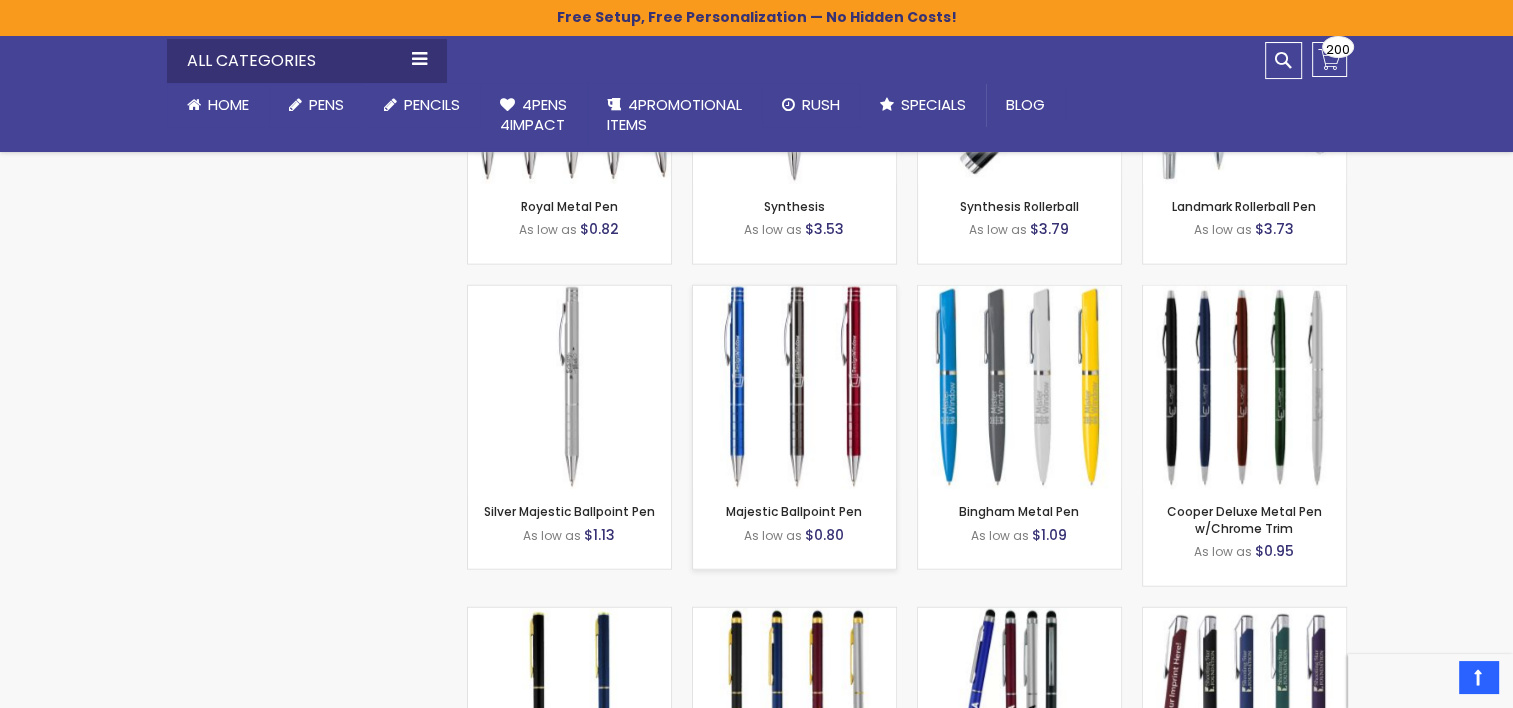 click at bounding box center (794, 387) 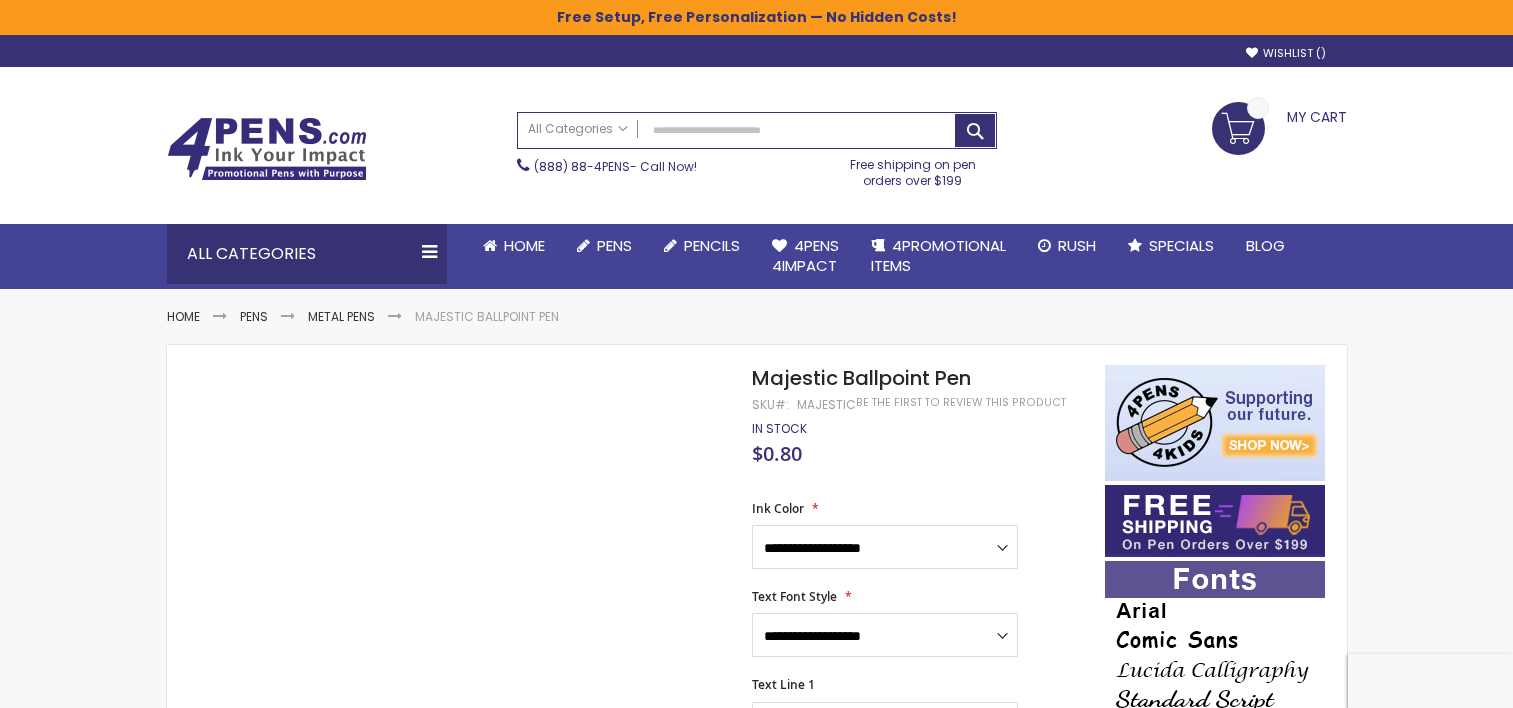 scroll, scrollTop: 0, scrollLeft: 0, axis: both 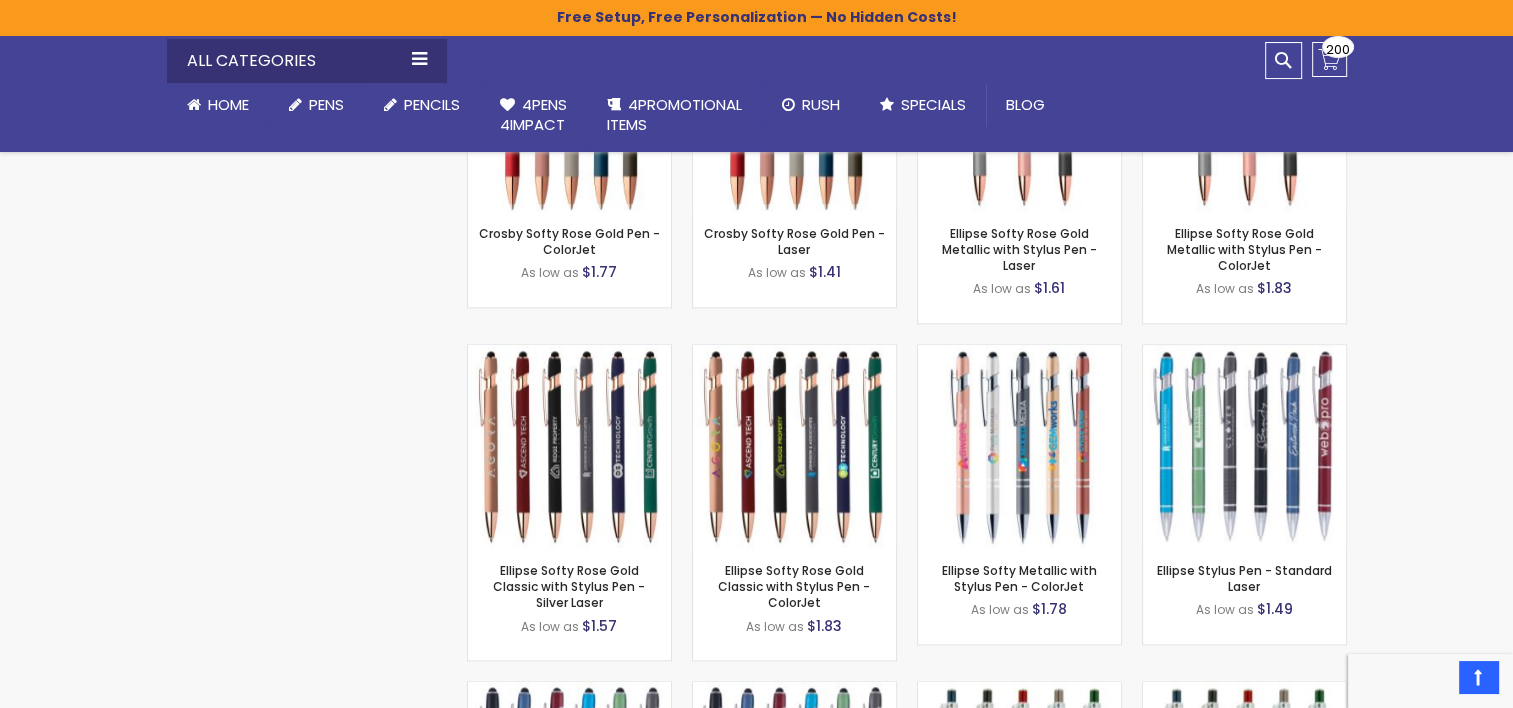 click on "Skip to Content
sample
Wishlist
Sign Out
Sign In
Sign In
Login
Forgot Your Password?
Create an Account
My Account
Toggle Nav
Search
All Categories
Pens" at bounding box center (756, 353) 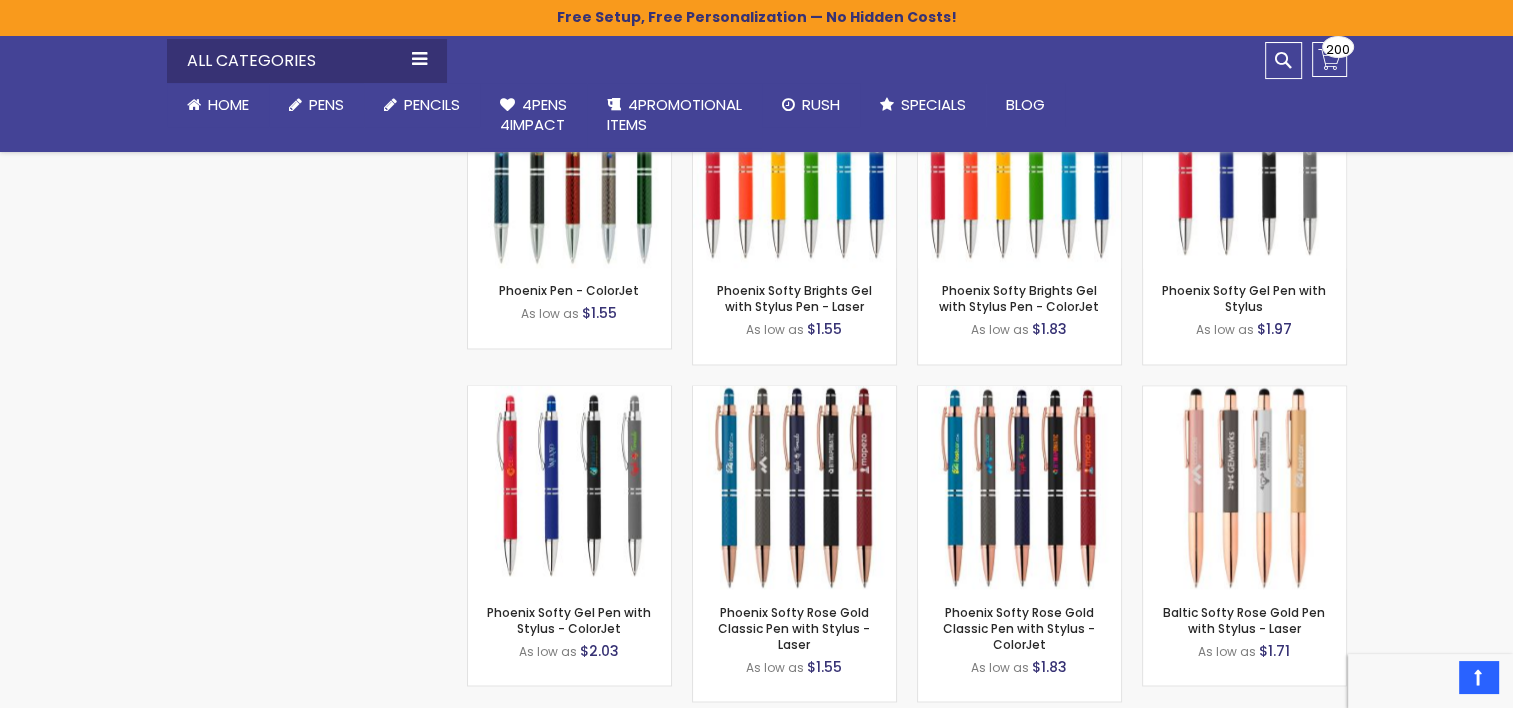 scroll, scrollTop: 10988, scrollLeft: 0, axis: vertical 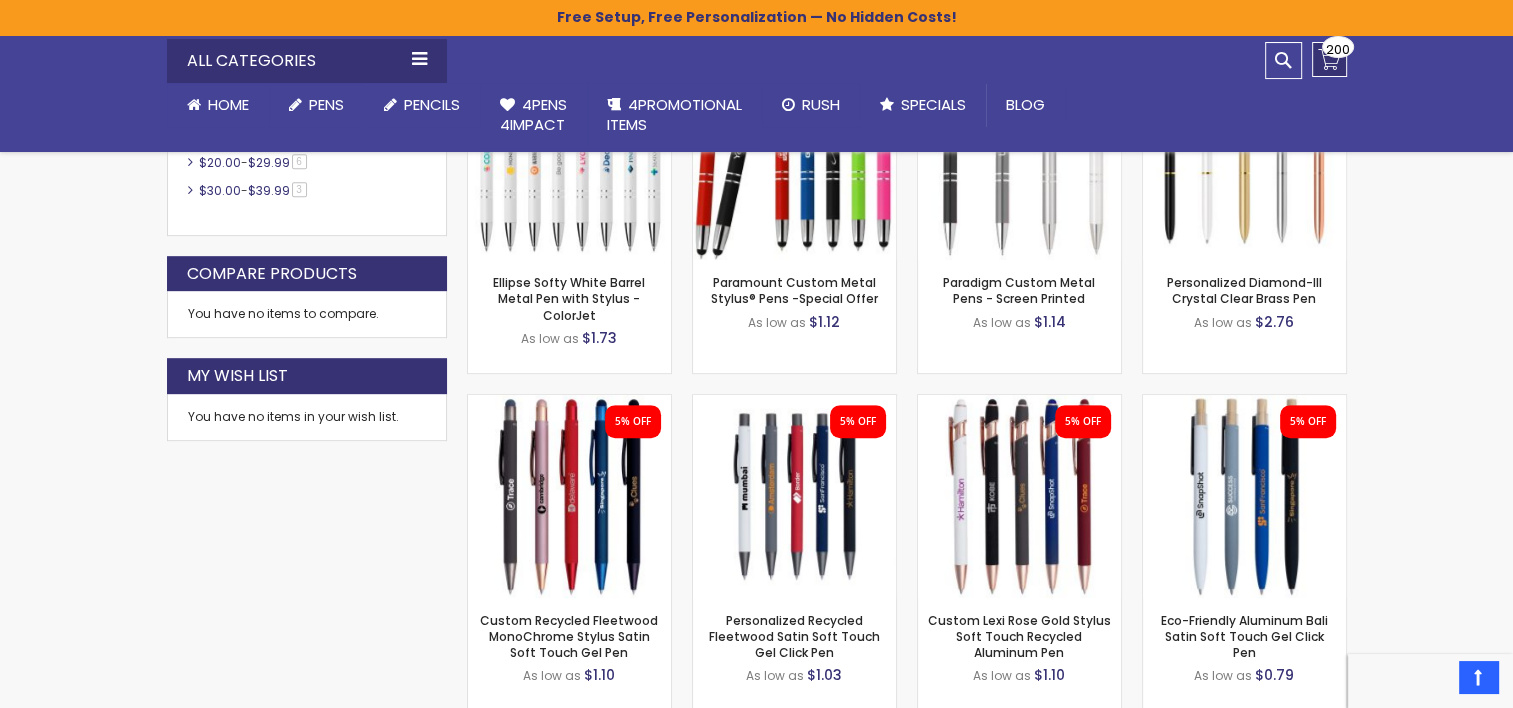 click on "My Cart
$92.00
200
200
items" at bounding box center [1329, 59] 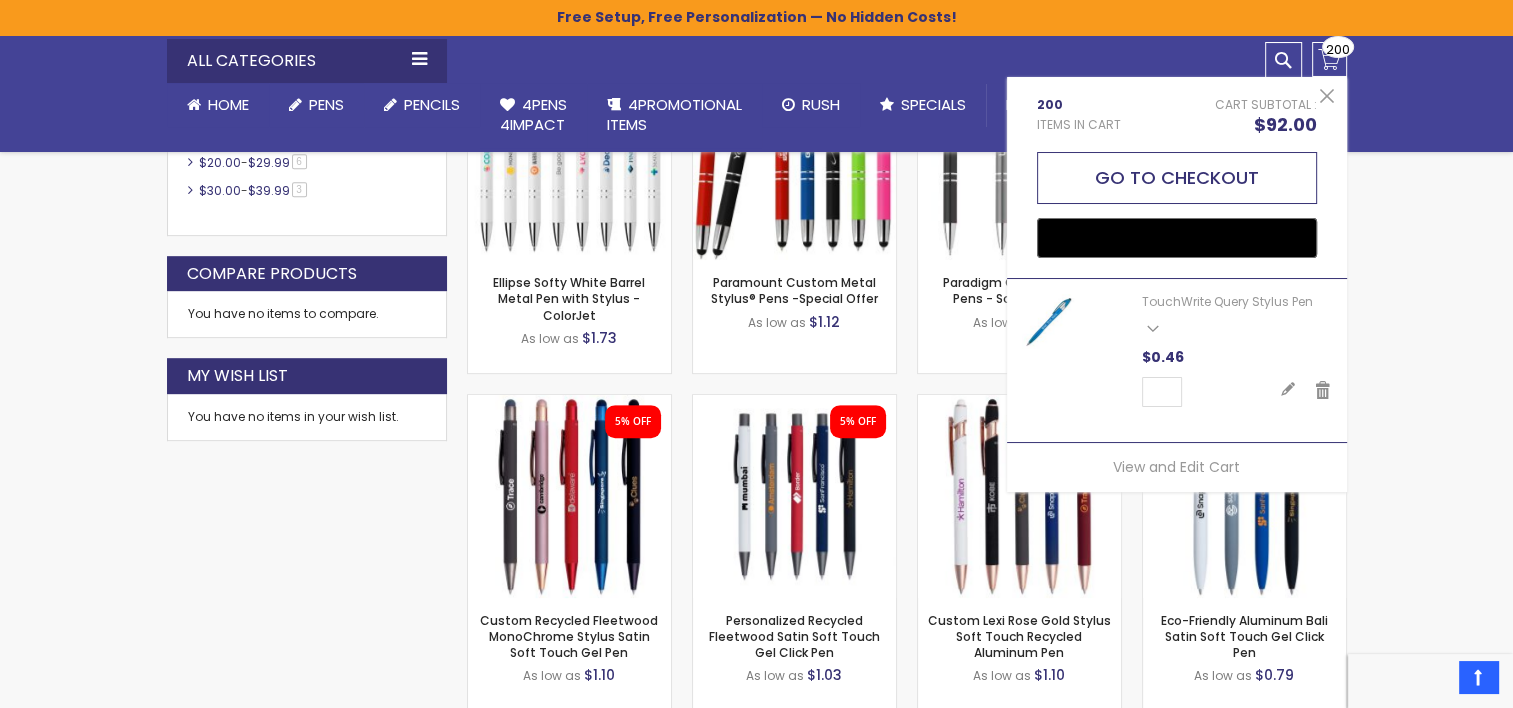click on "Go to Checkout" at bounding box center (1177, 178) 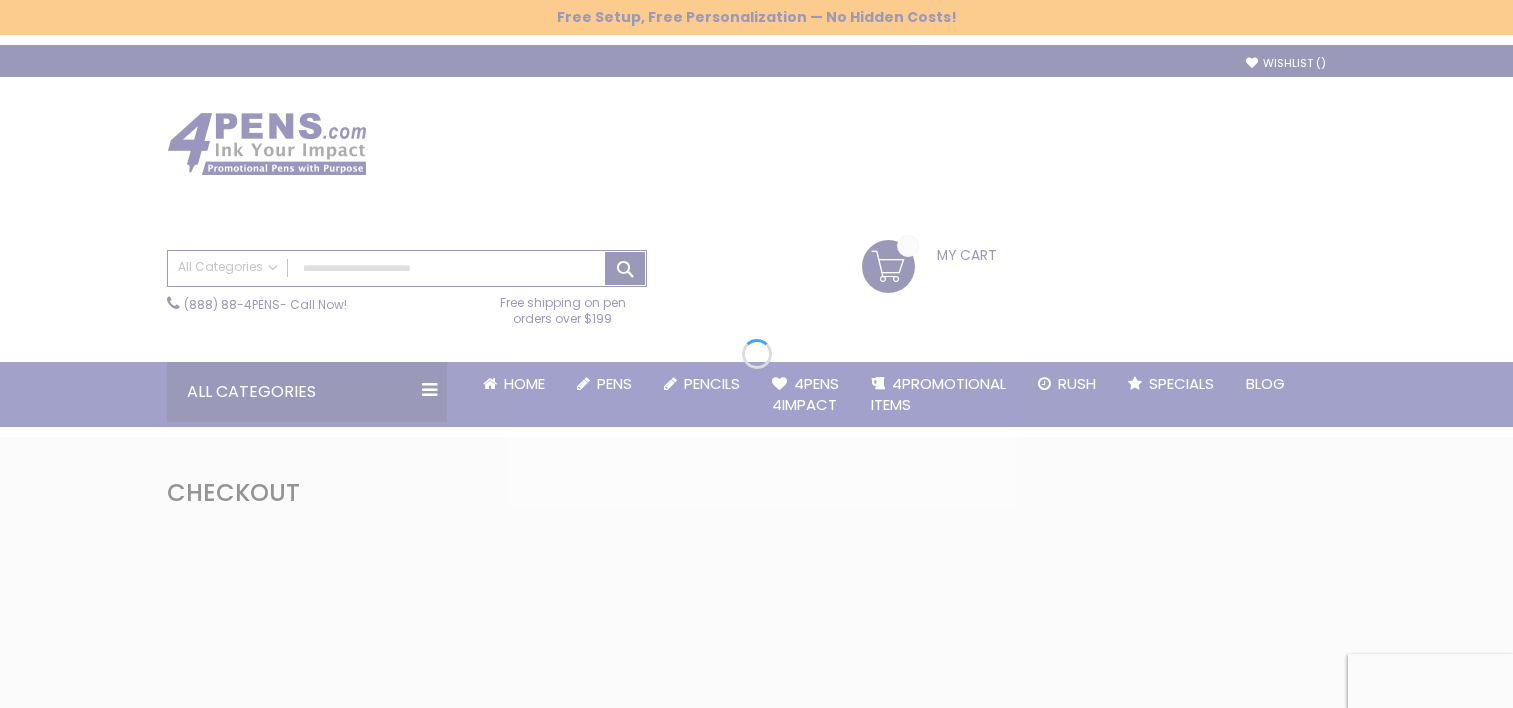 scroll, scrollTop: 0, scrollLeft: 0, axis: both 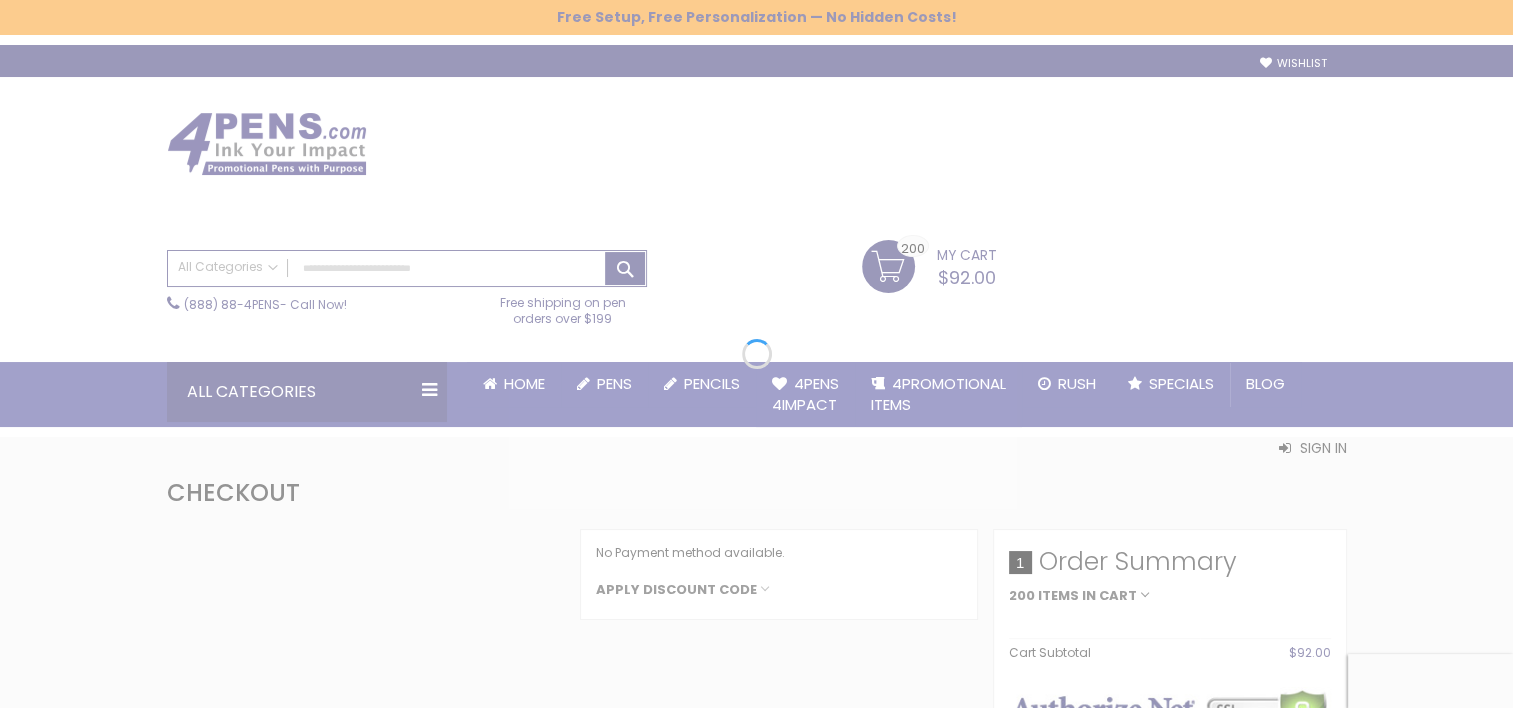 select on "*" 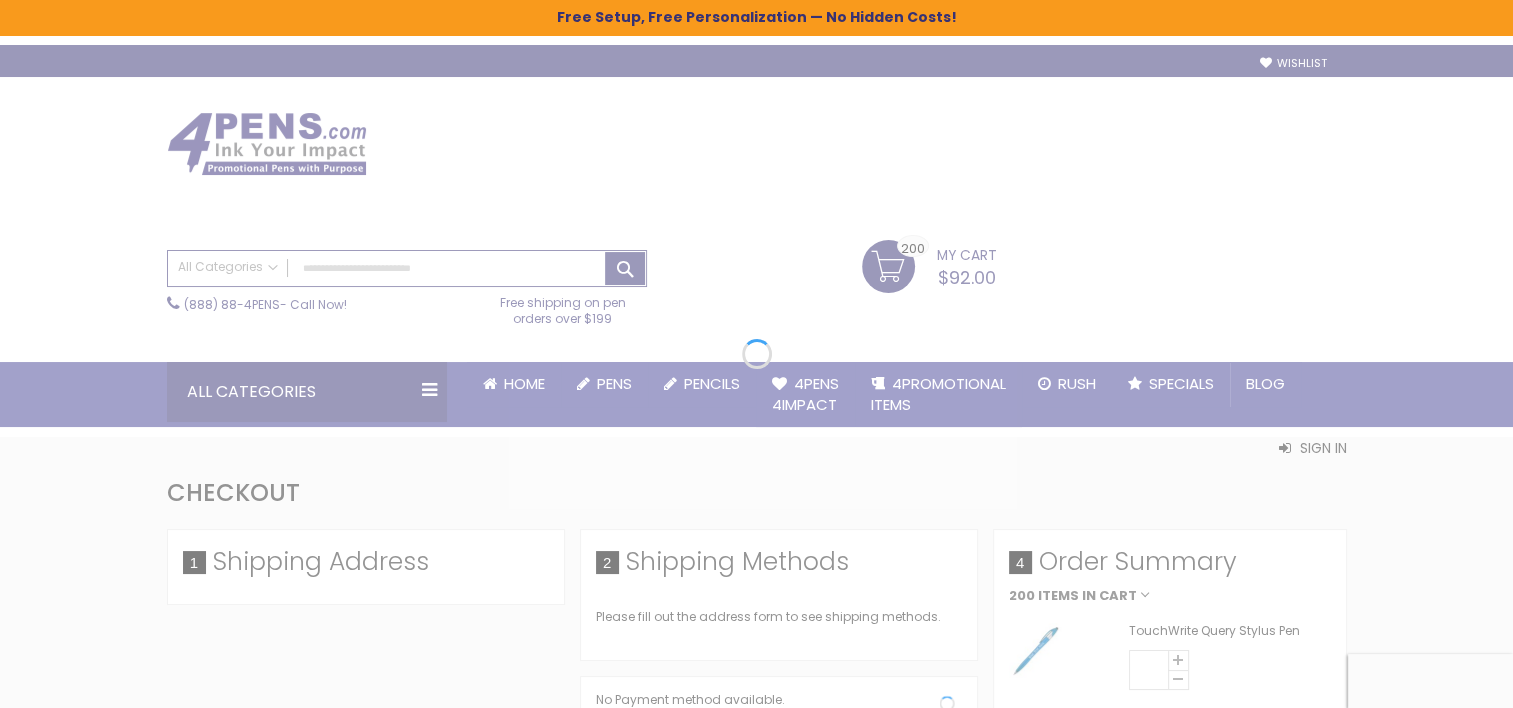 type 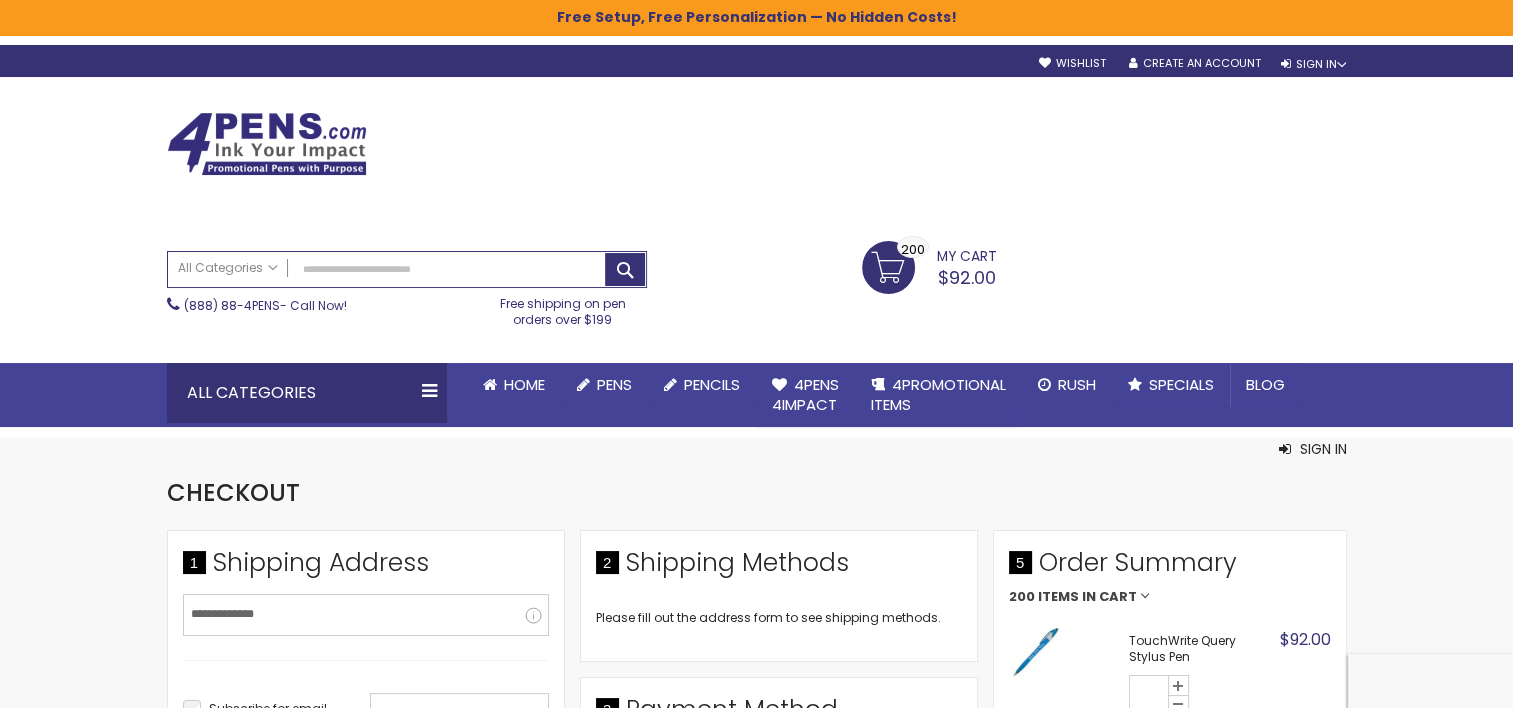 scroll, scrollTop: 0, scrollLeft: 0, axis: both 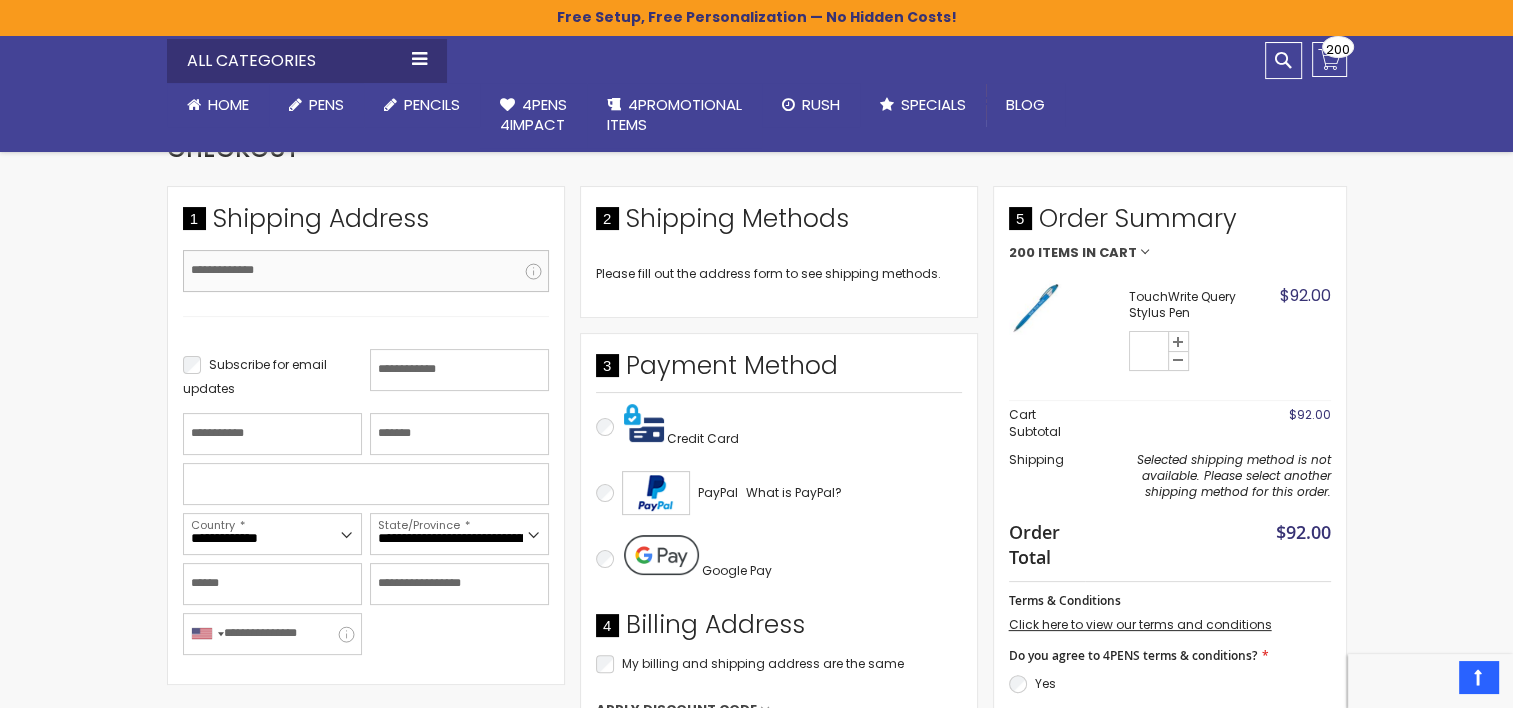 click on "Email Address" at bounding box center (366, 271) 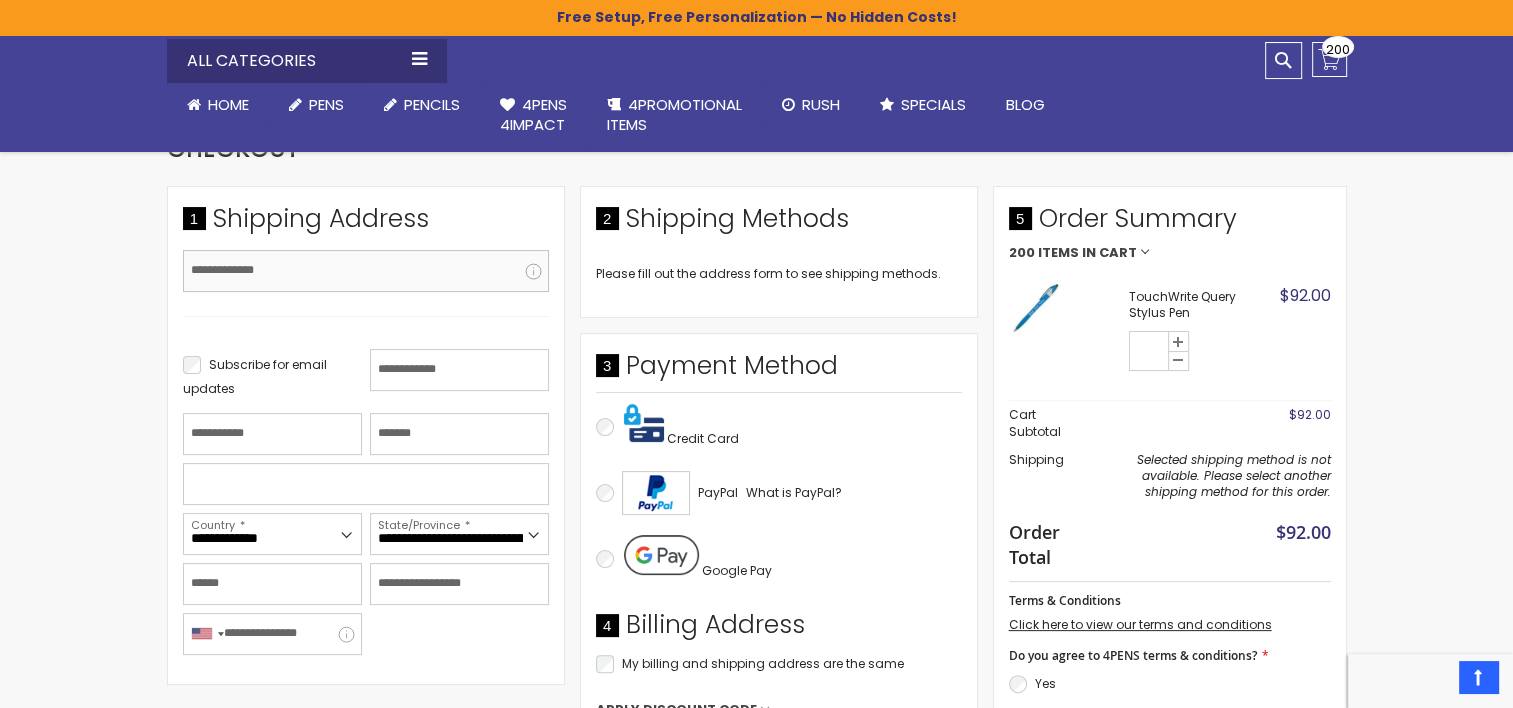 type on "**********" 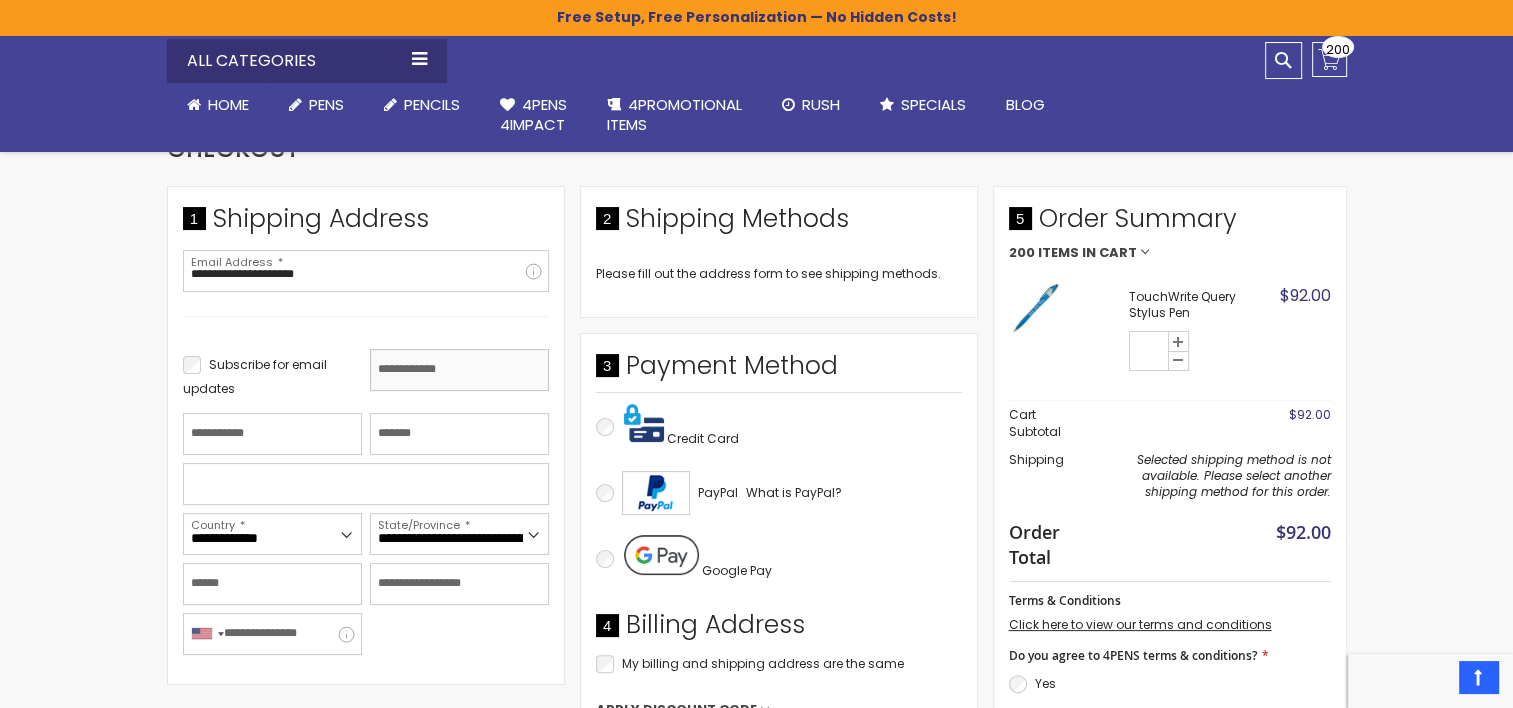 click on "First Name" at bounding box center [459, 370] 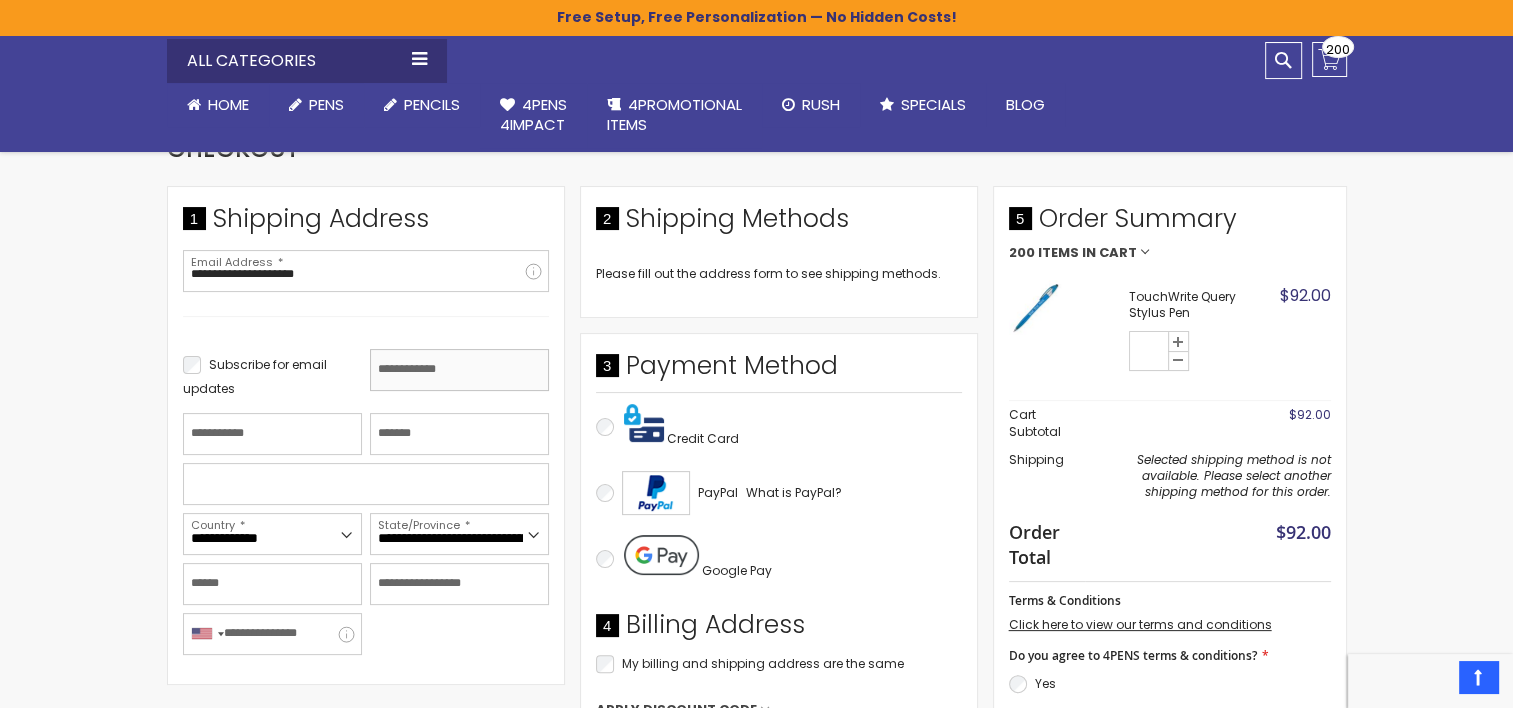 type on "******" 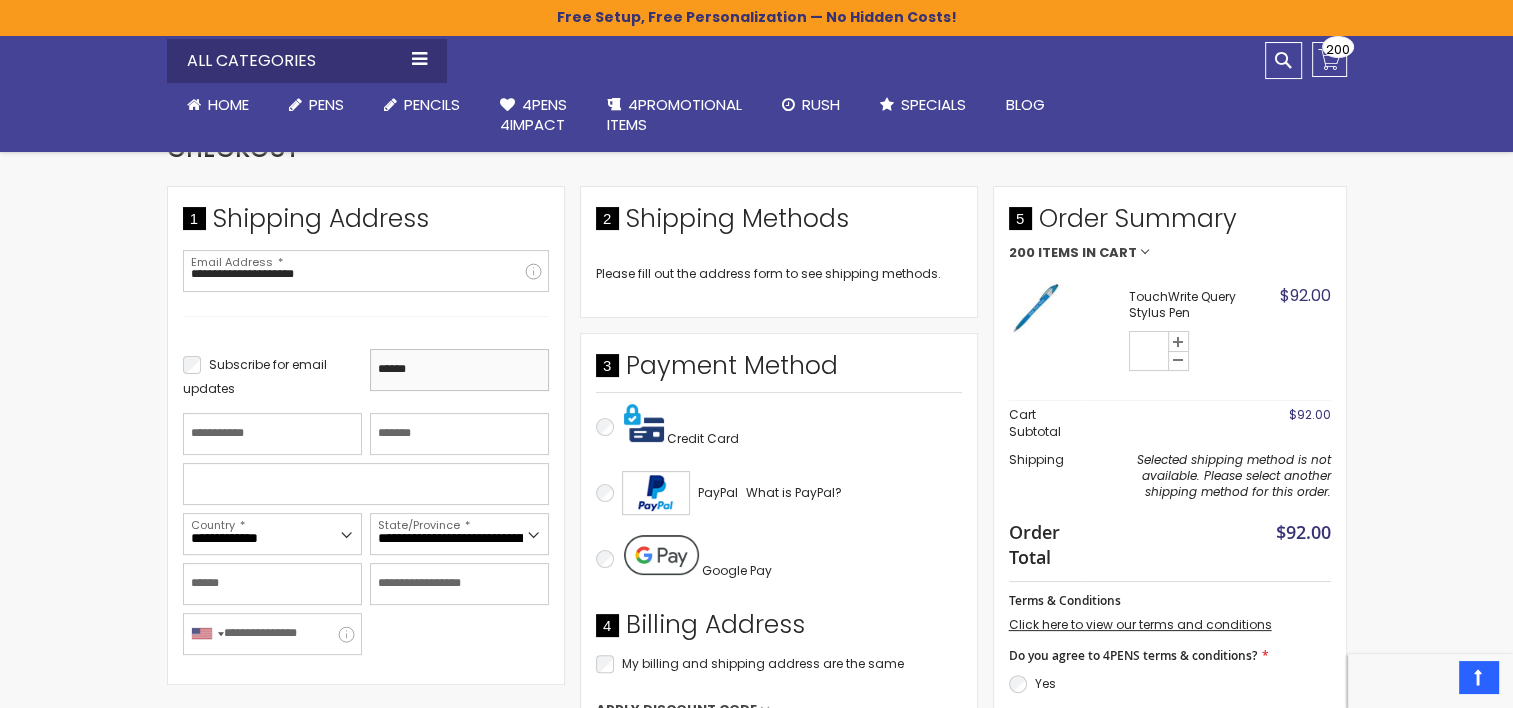type on "*****" 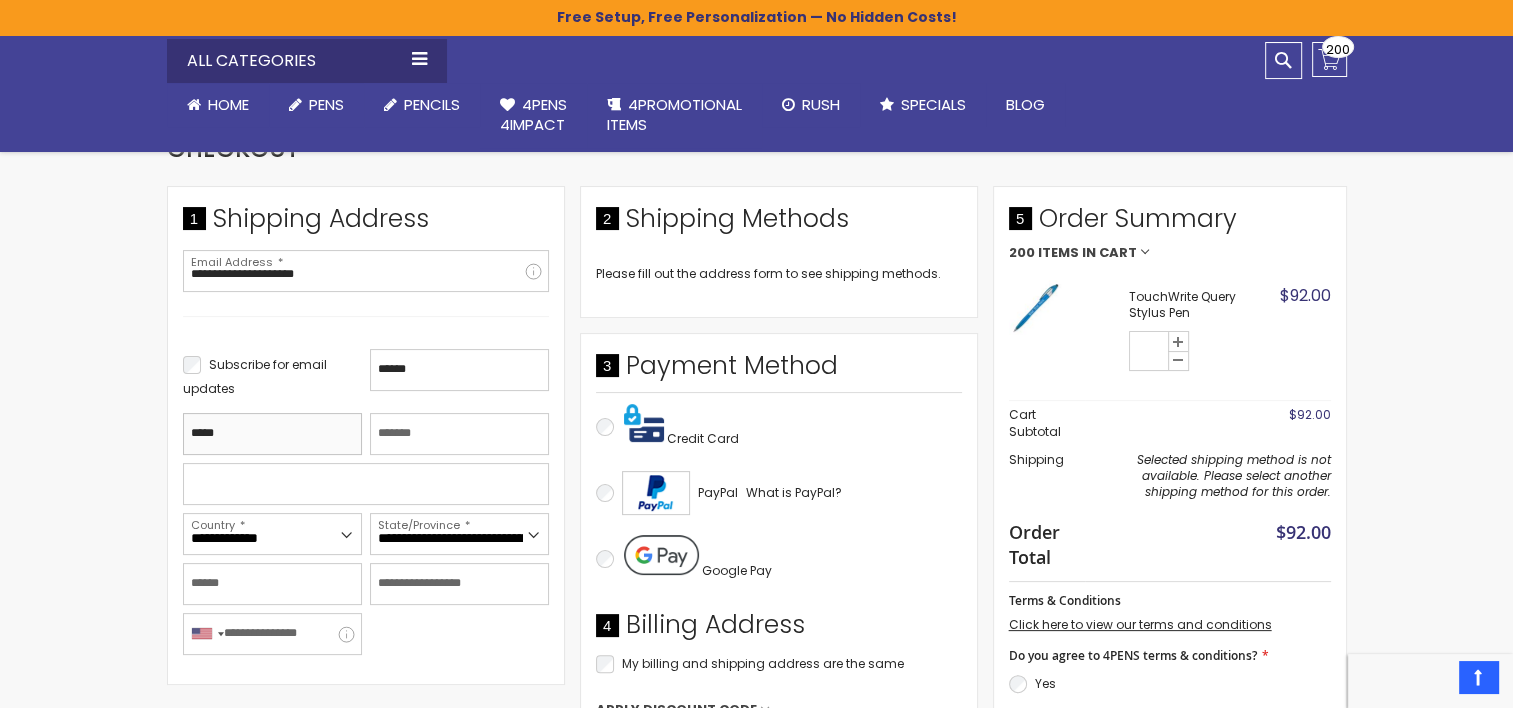 type on "**********" 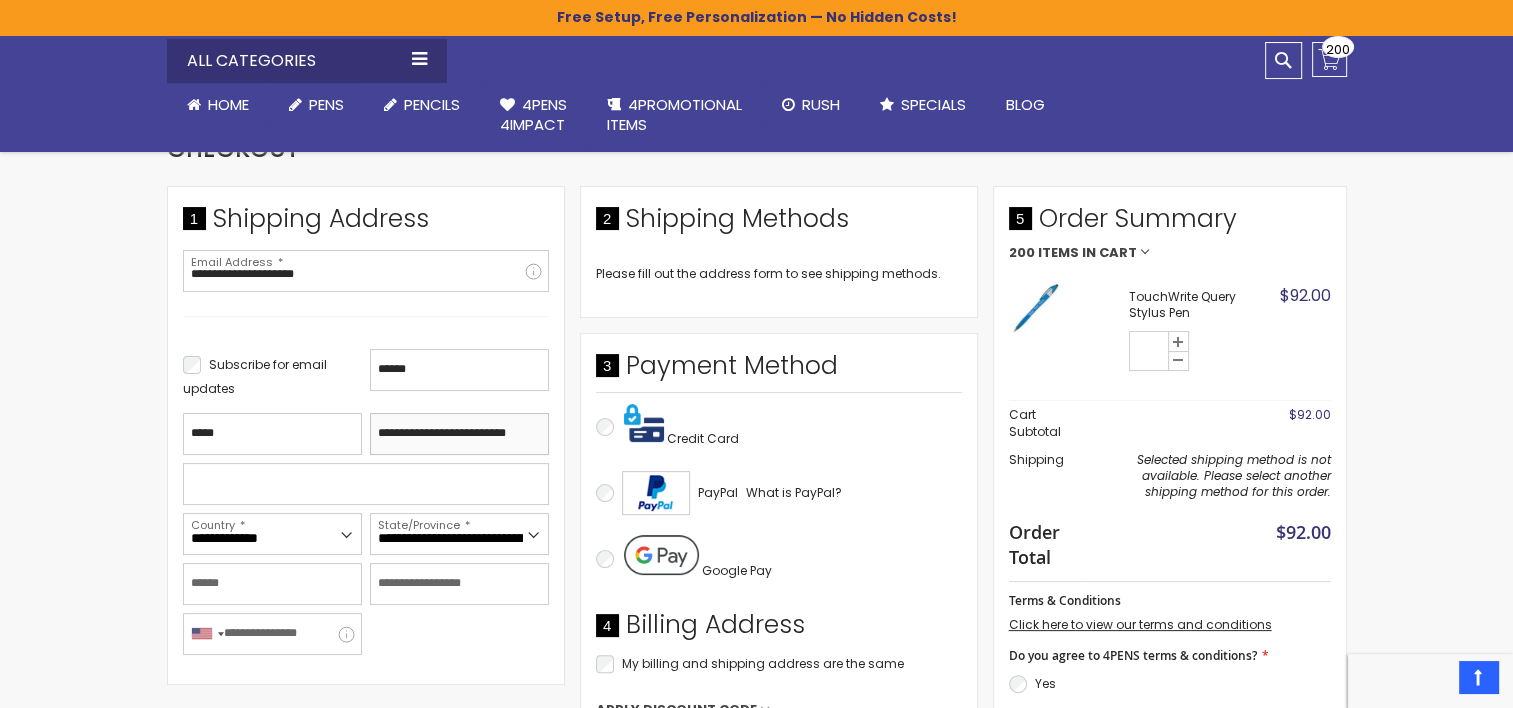 type on "**********" 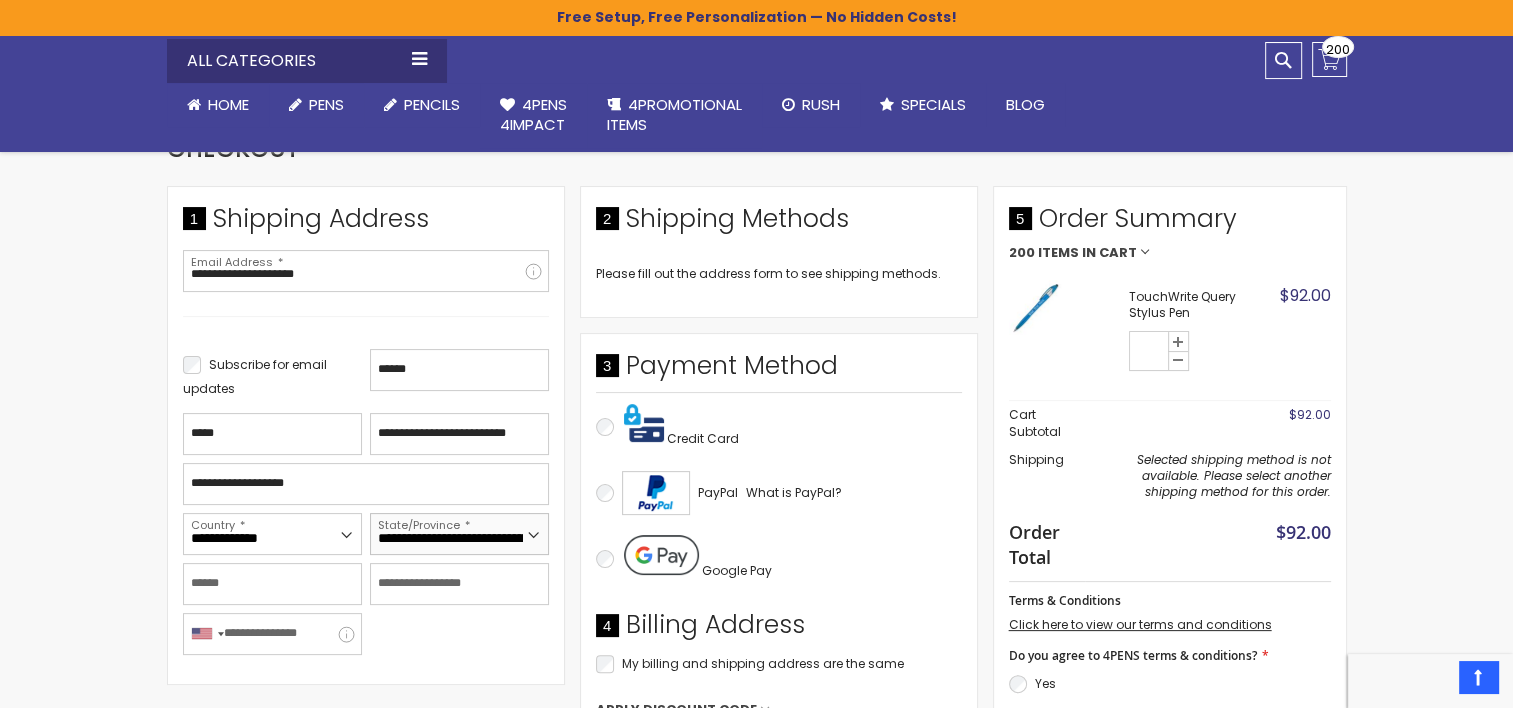 select on "**" 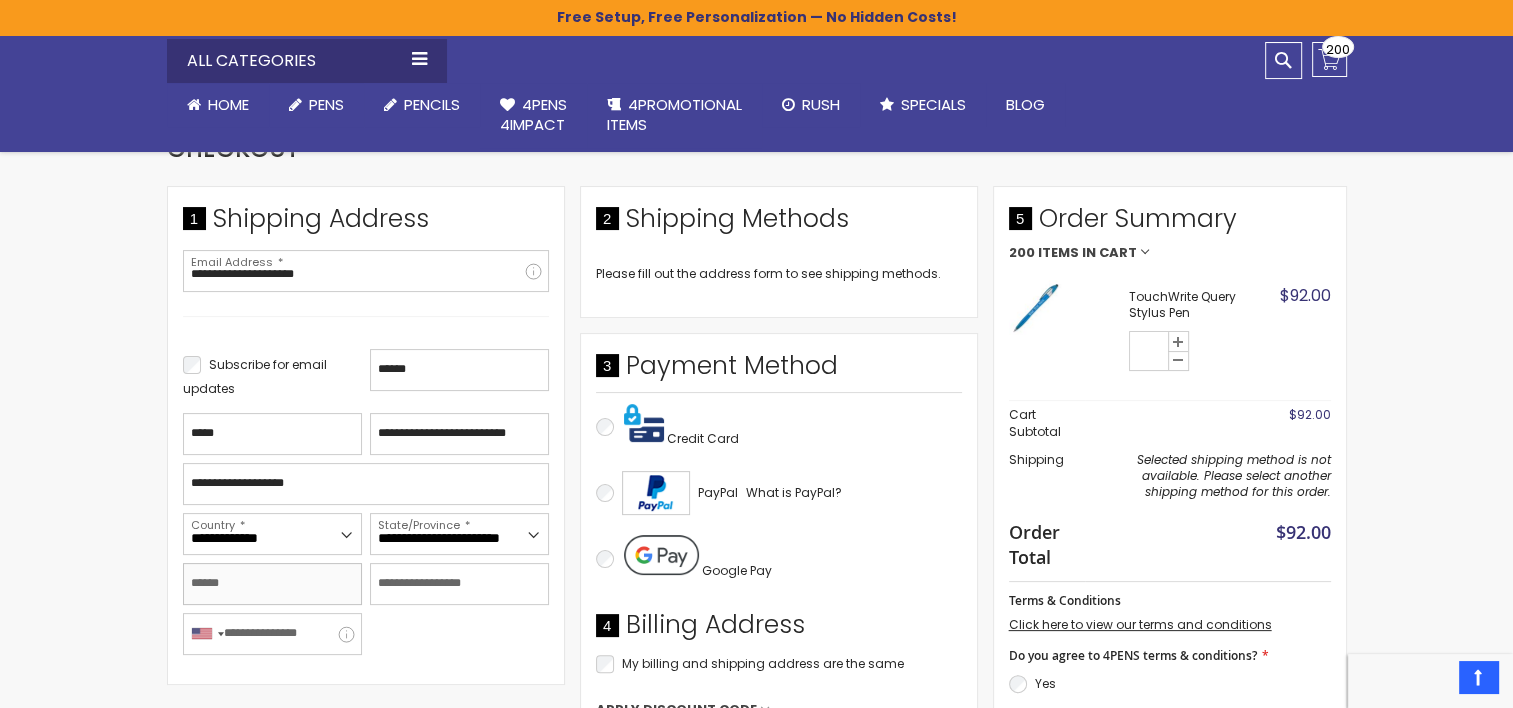 type on "**********" 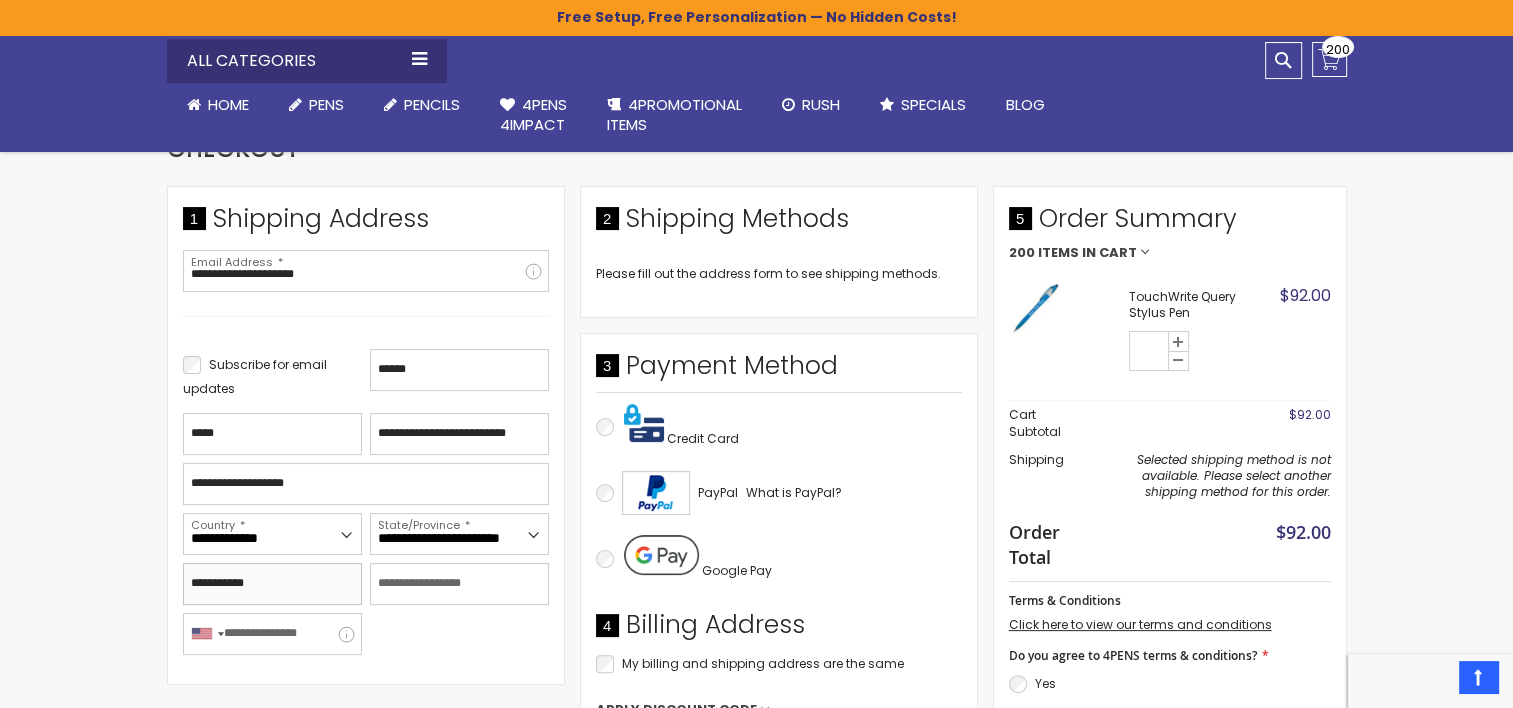 type on "*****" 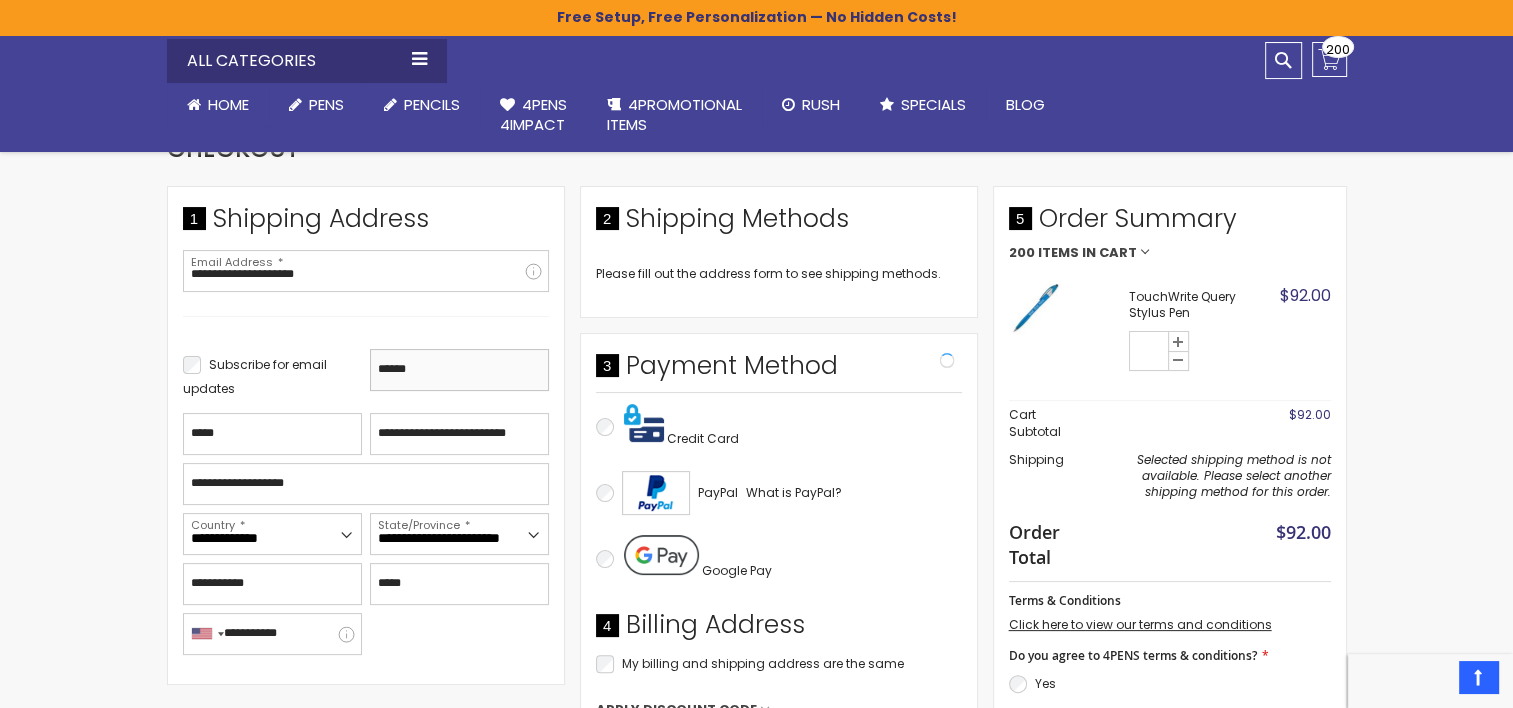 type on "**********" 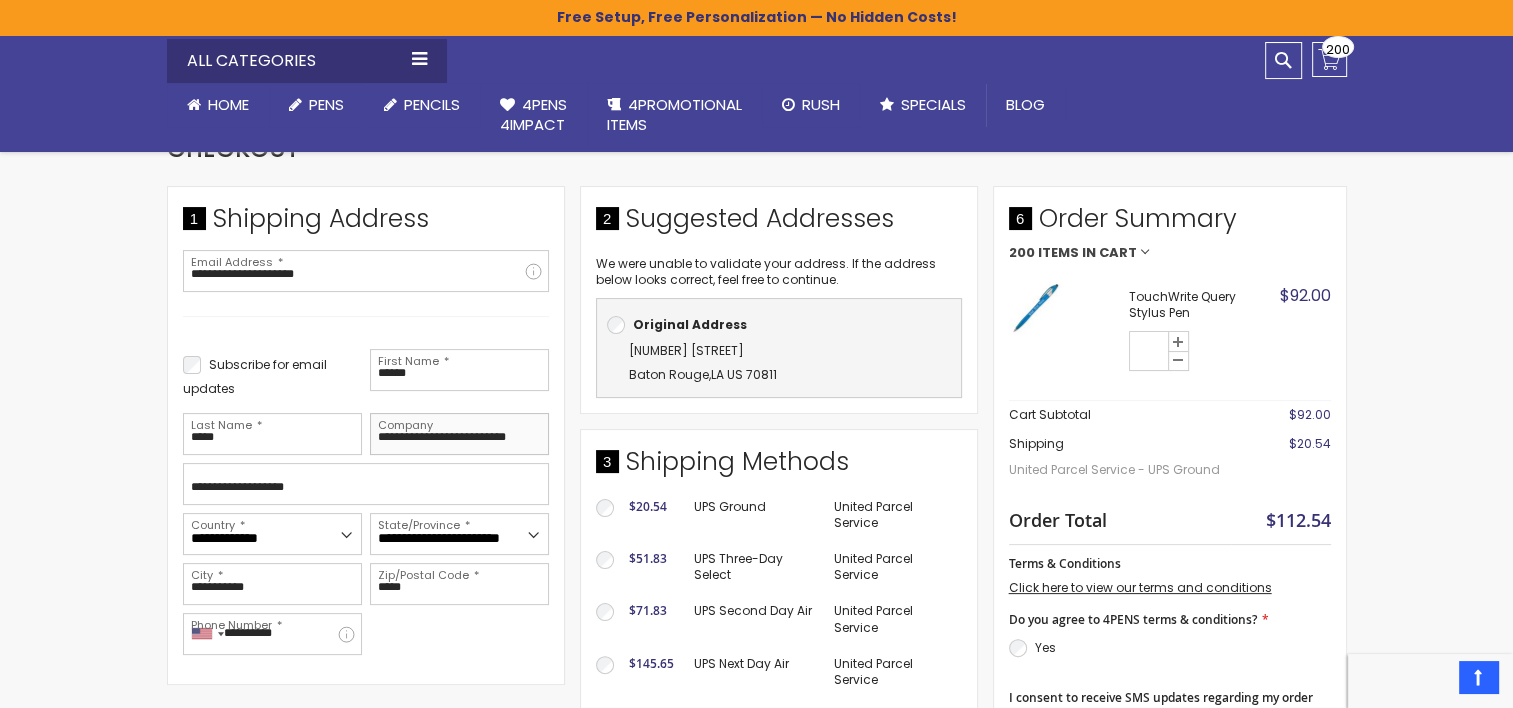 drag, startPoint x: 546, startPoint y: 436, endPoint x: 368, endPoint y: 432, distance: 178.04494 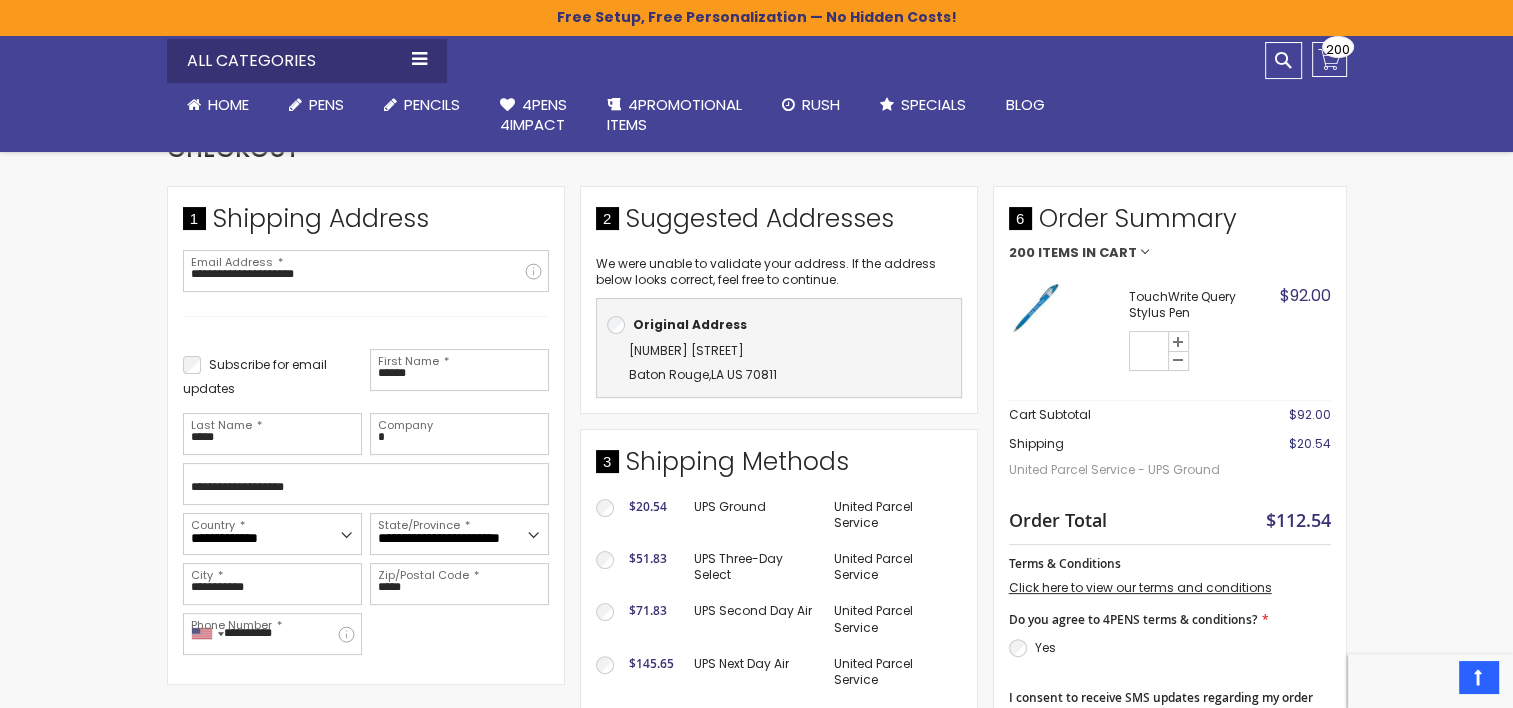 click on "**********" at bounding box center (366, 435) 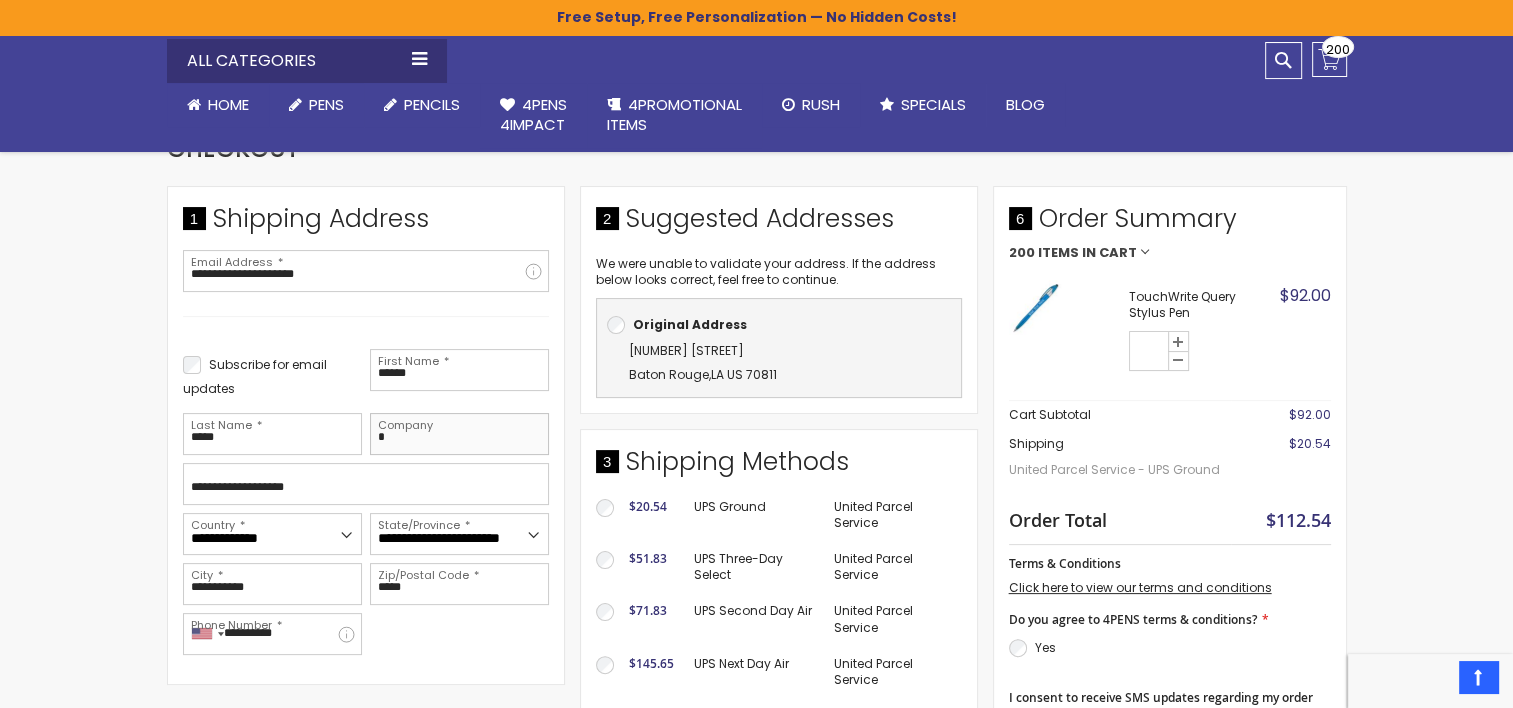 click on "*" at bounding box center [459, 434] 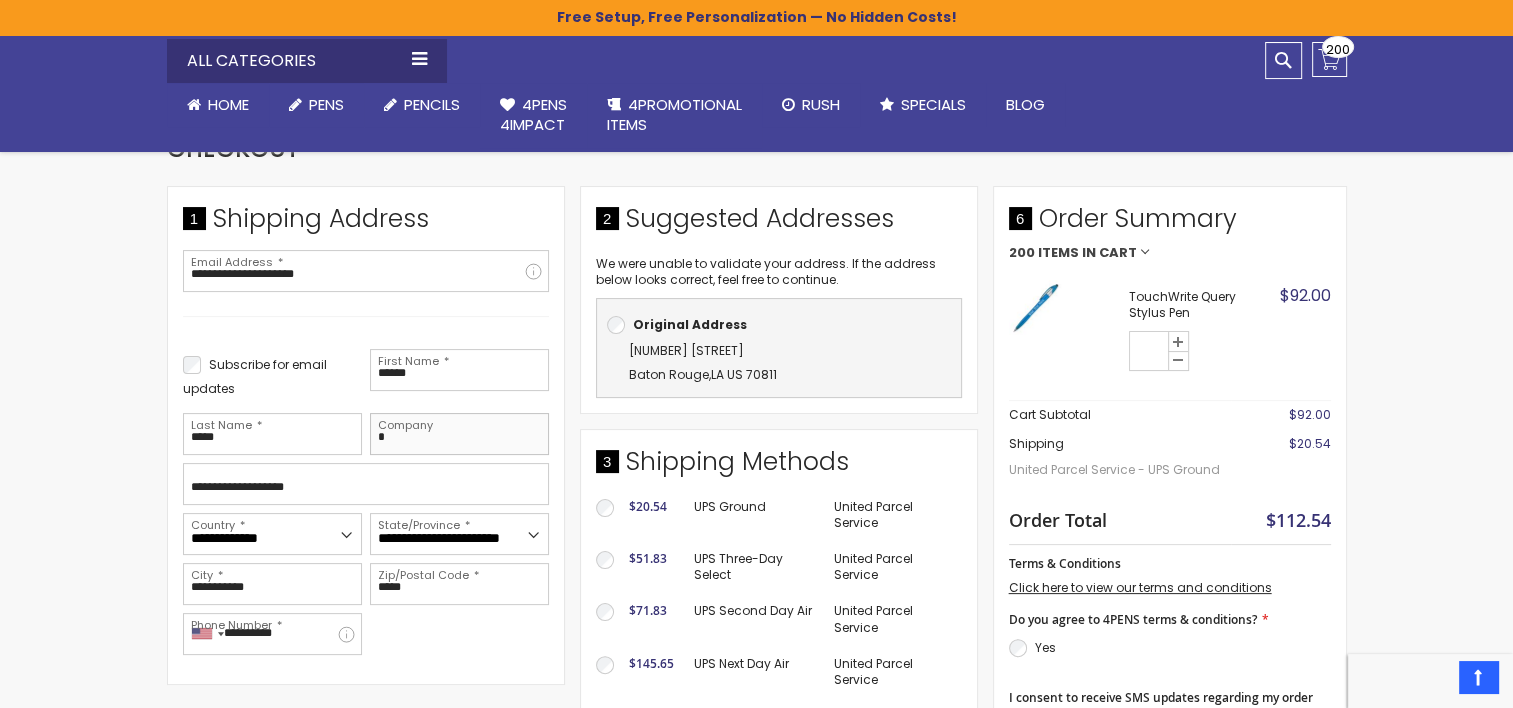 type on "**********" 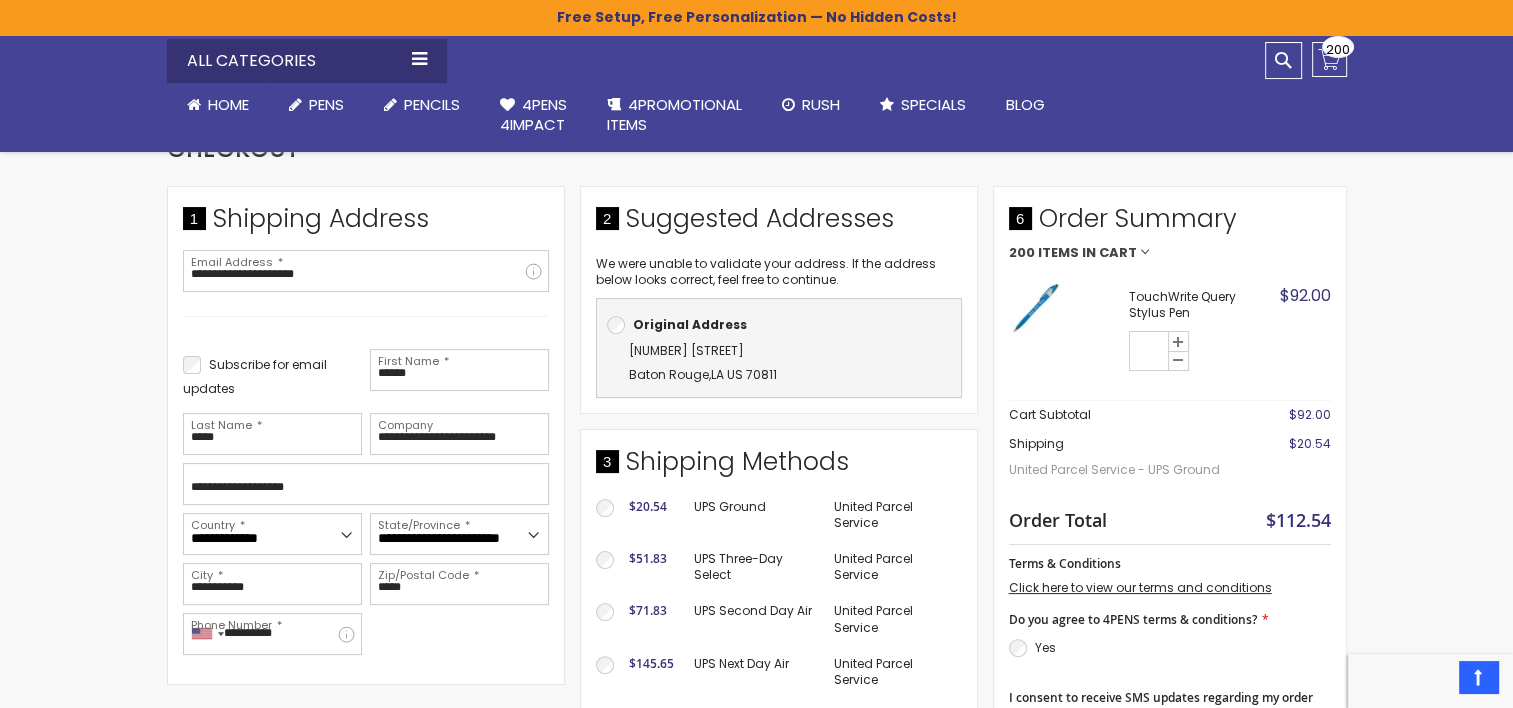 click on "UPS Next Day Air" at bounding box center [754, 672] 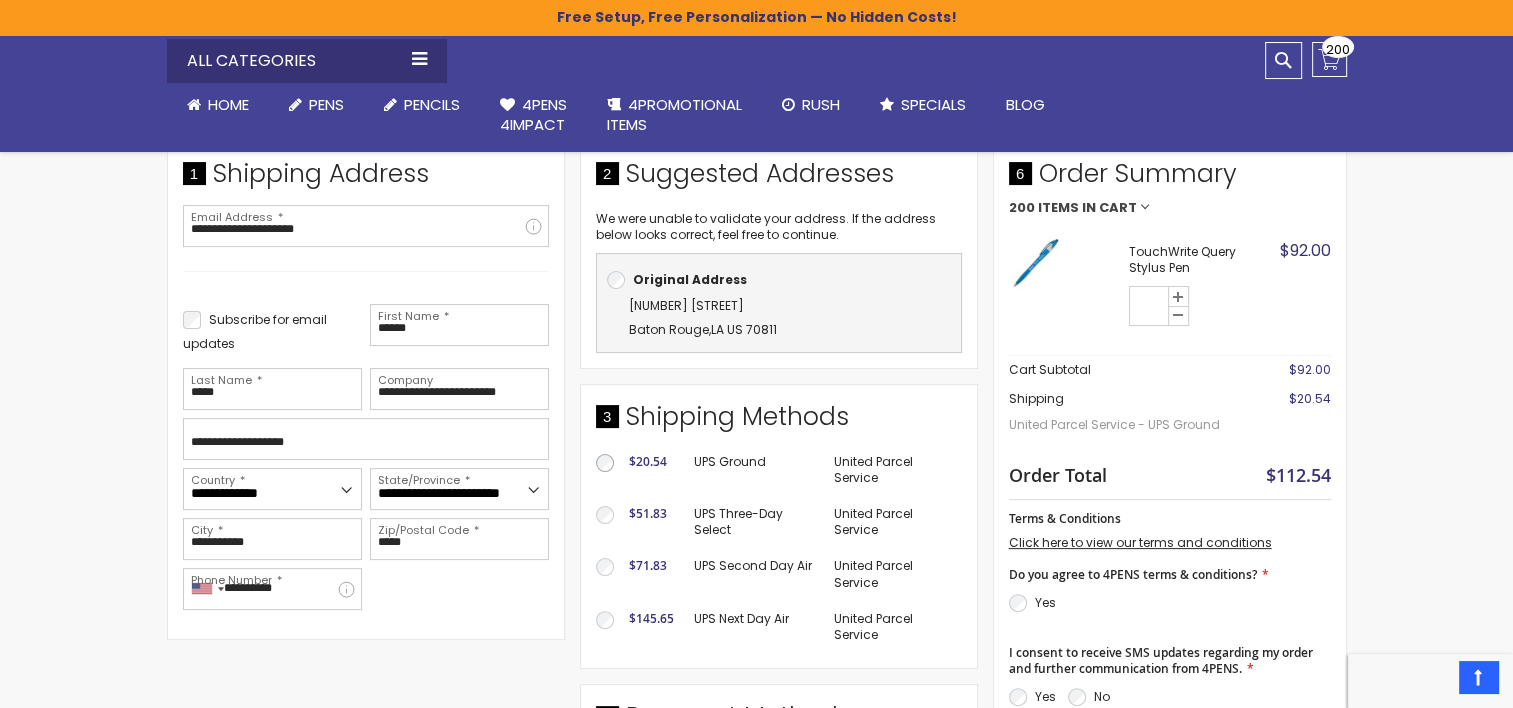 scroll, scrollTop: 376, scrollLeft: 0, axis: vertical 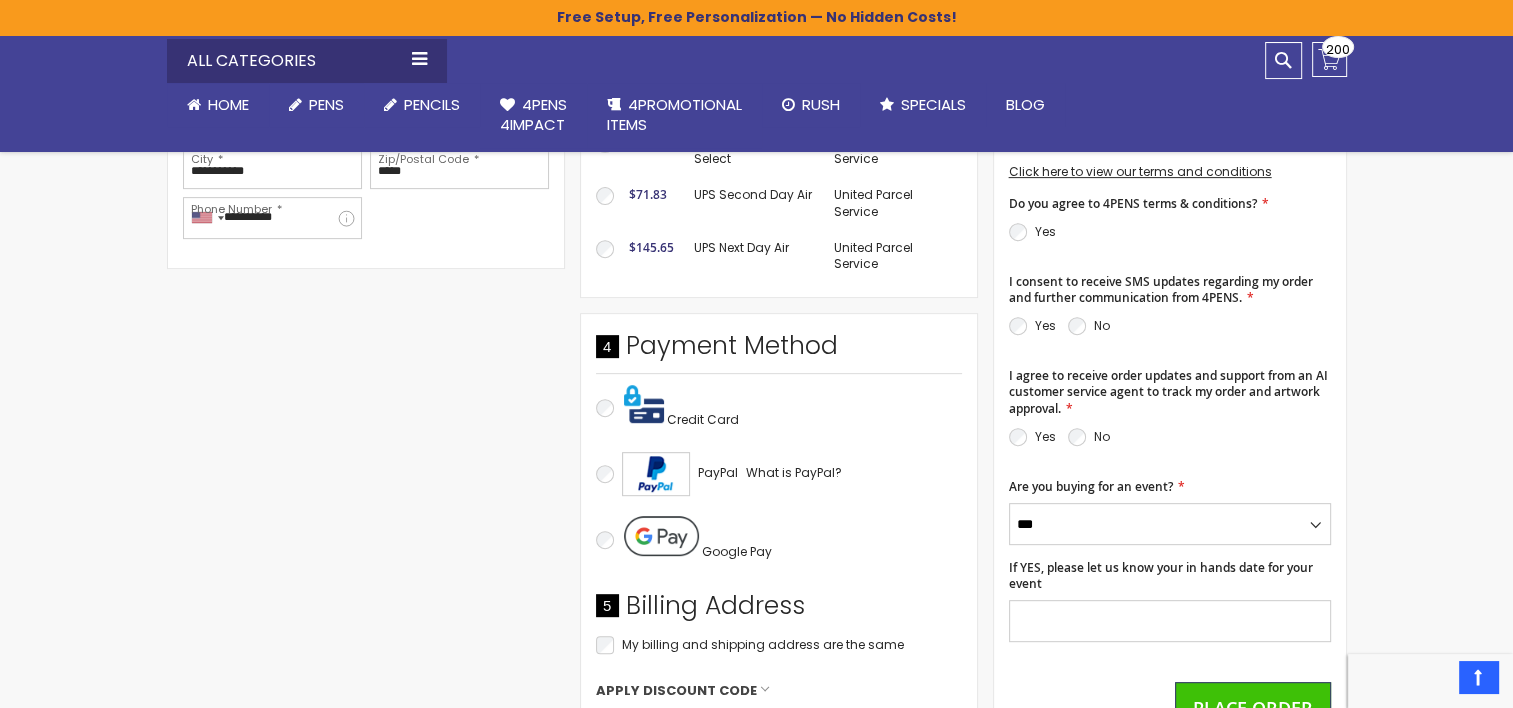 click on "Yes" at bounding box center [1032, 437] 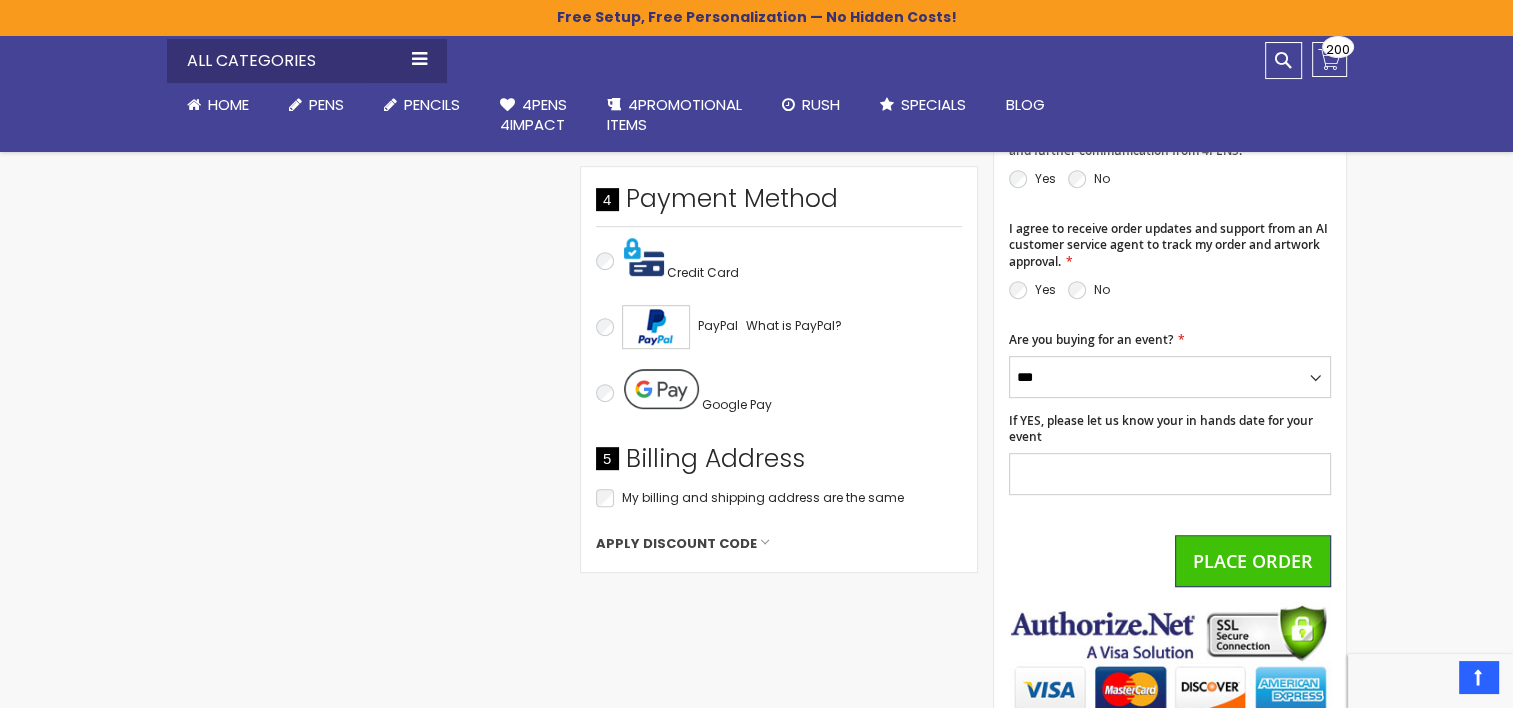 scroll, scrollTop: 888, scrollLeft: 0, axis: vertical 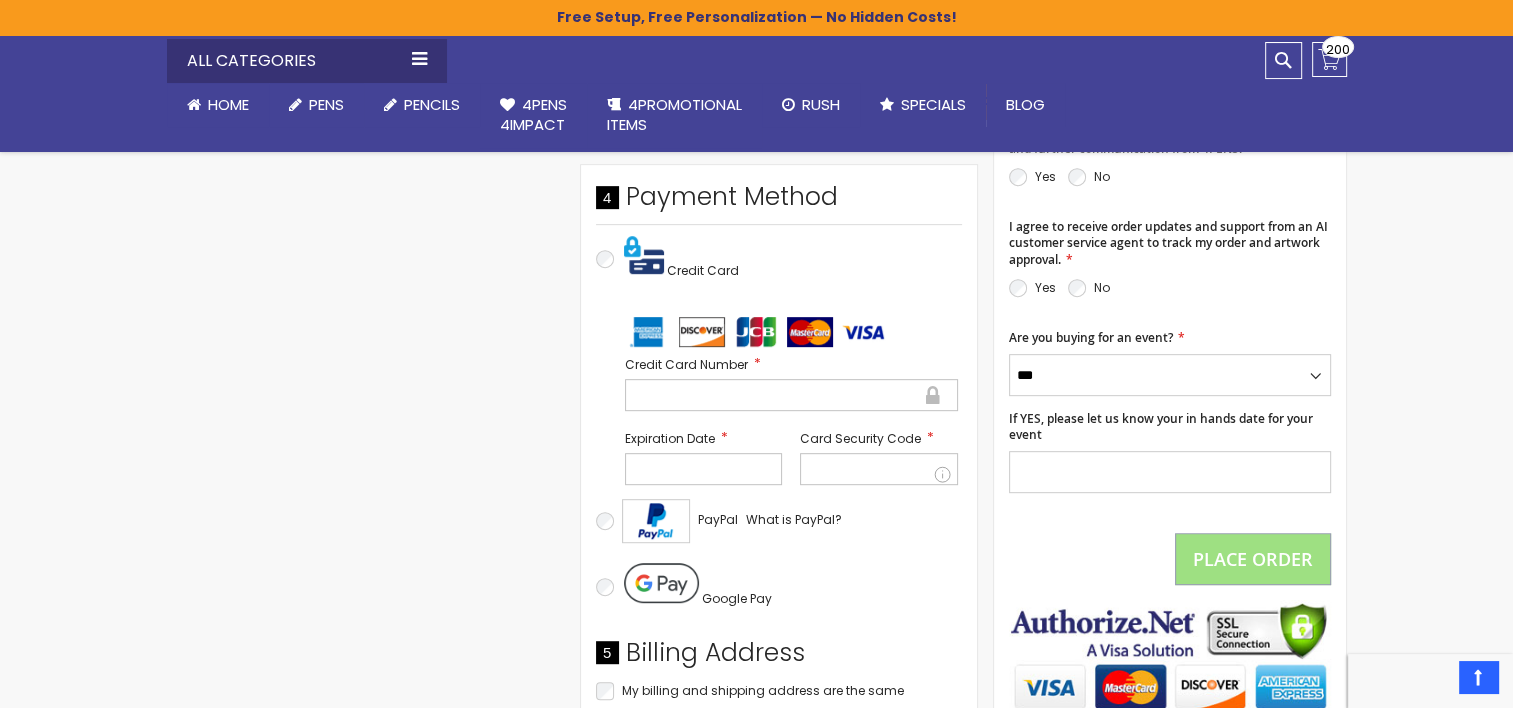 click at bounding box center (791, 395) 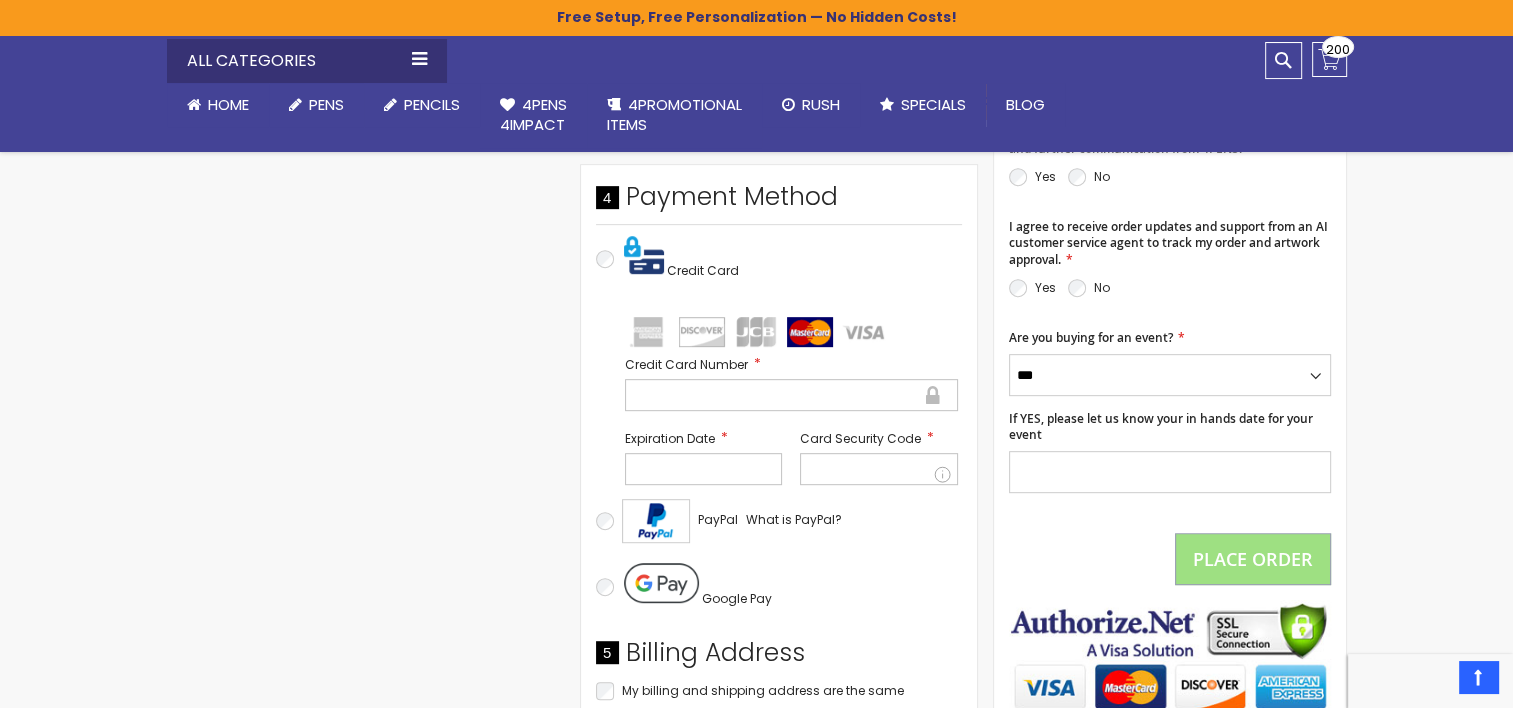 click on "**********" at bounding box center (580, 201) 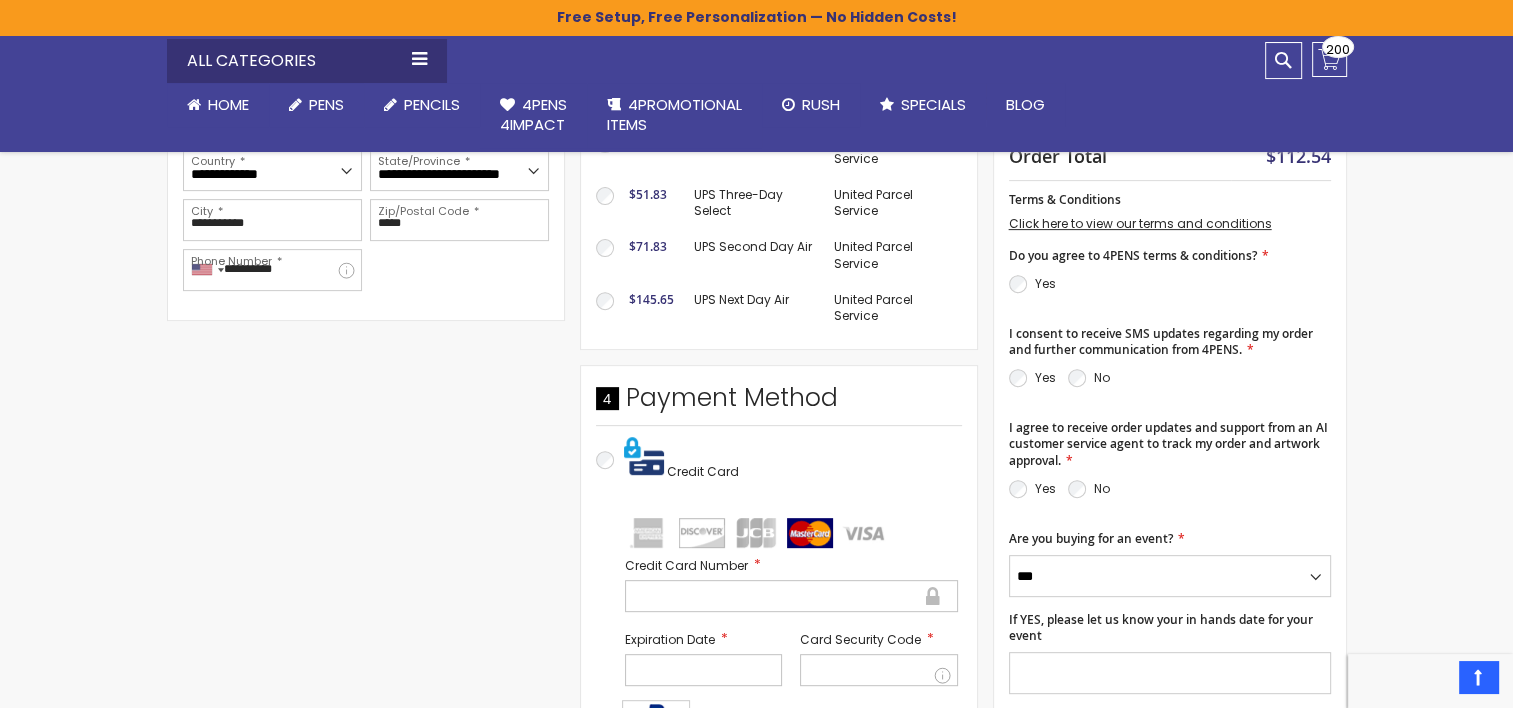 scroll, scrollTop: 684, scrollLeft: 0, axis: vertical 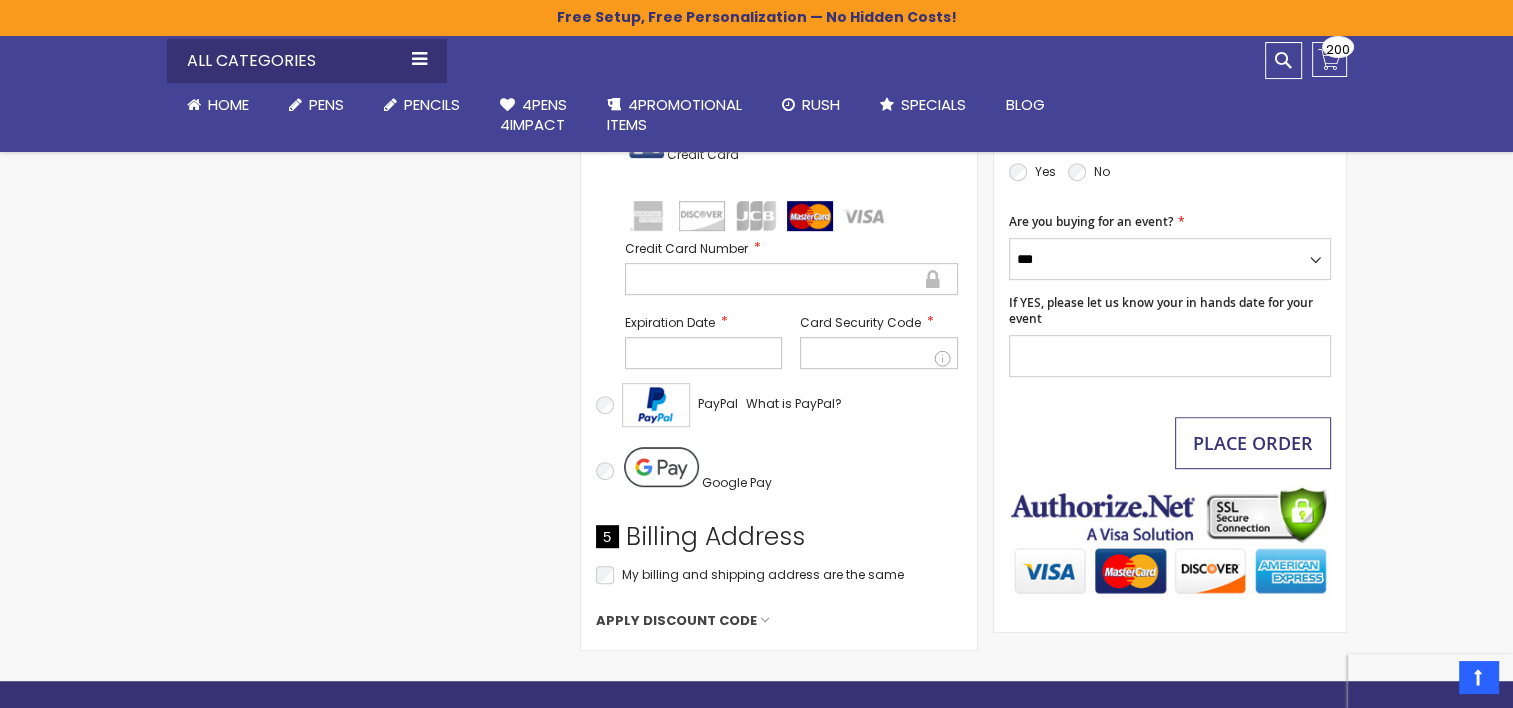 click on "Place Order" at bounding box center [1253, 443] 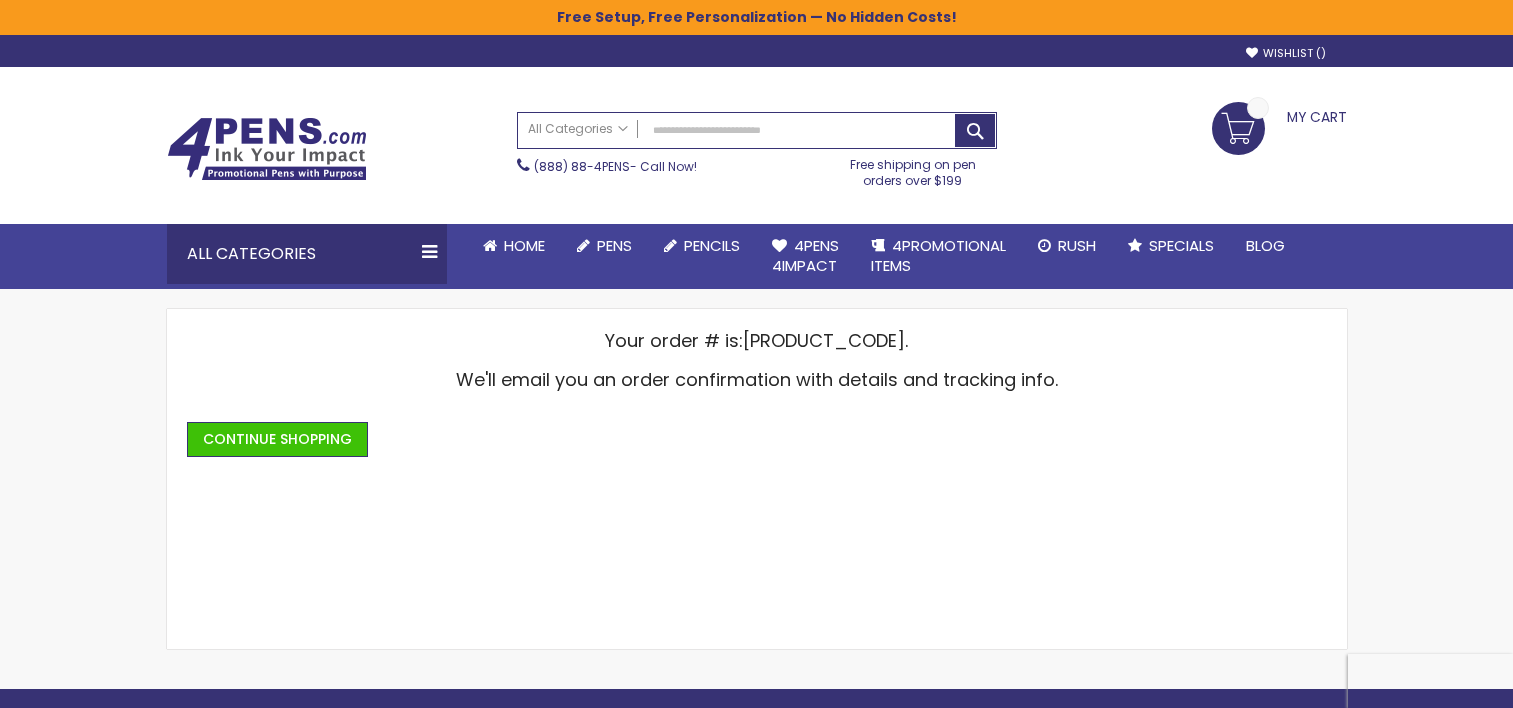 scroll, scrollTop: 0, scrollLeft: 0, axis: both 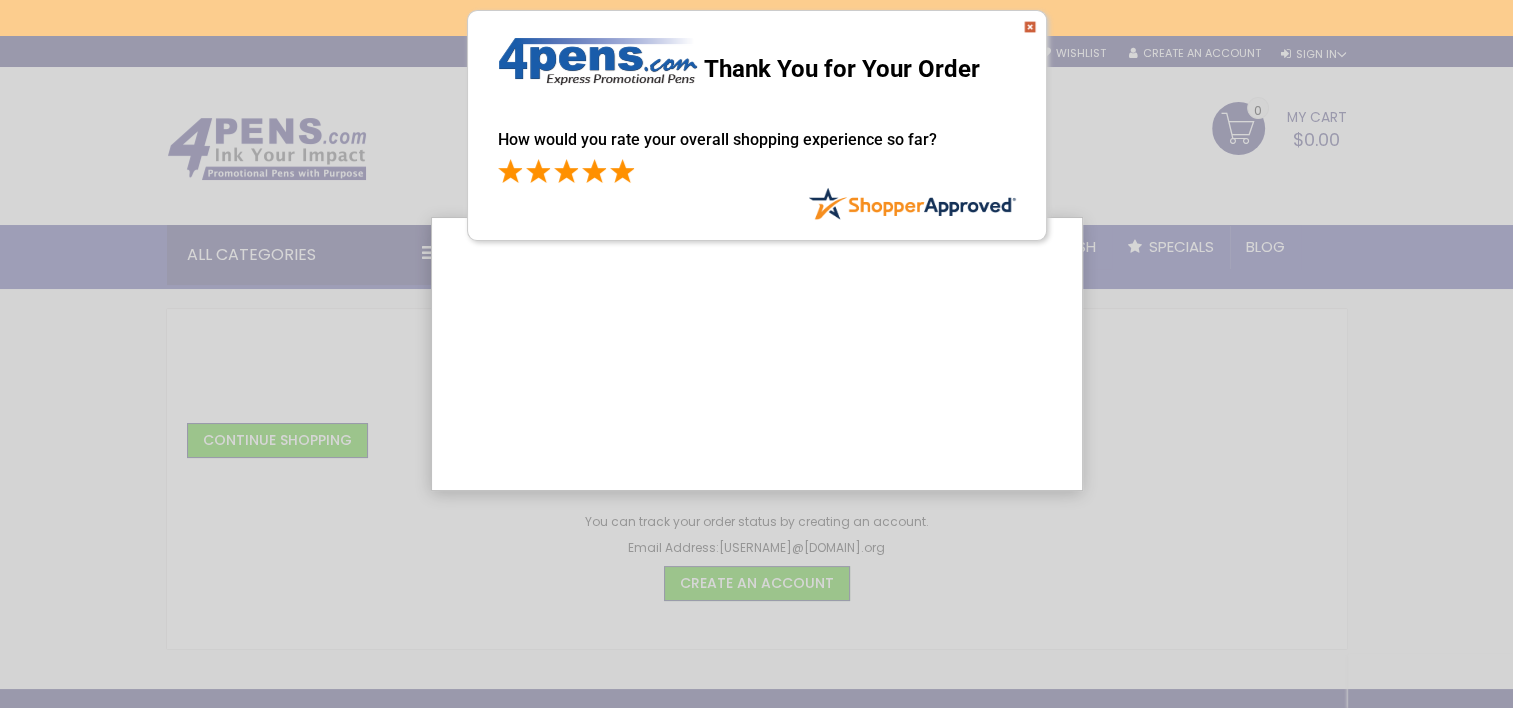 click at bounding box center (622, 171) 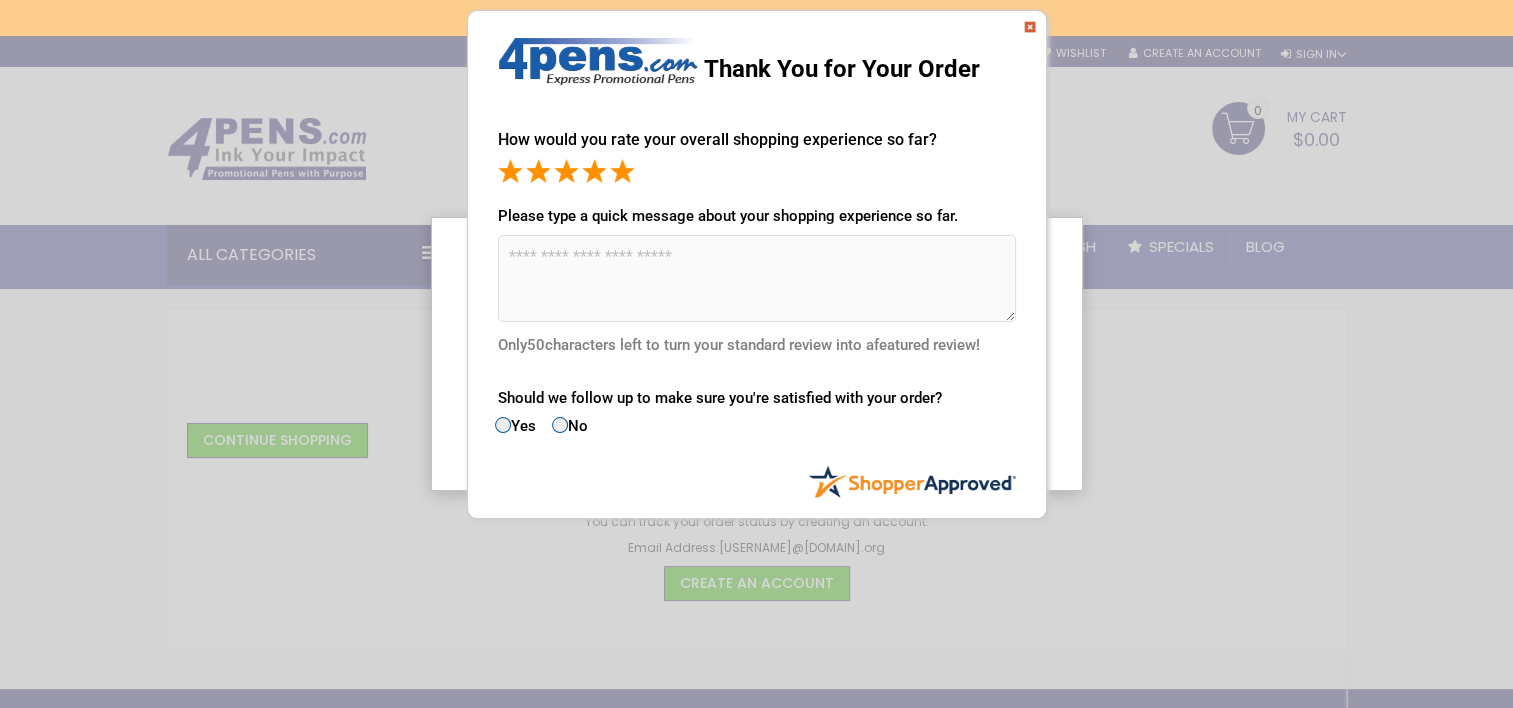 click at bounding box center [1030, 27] 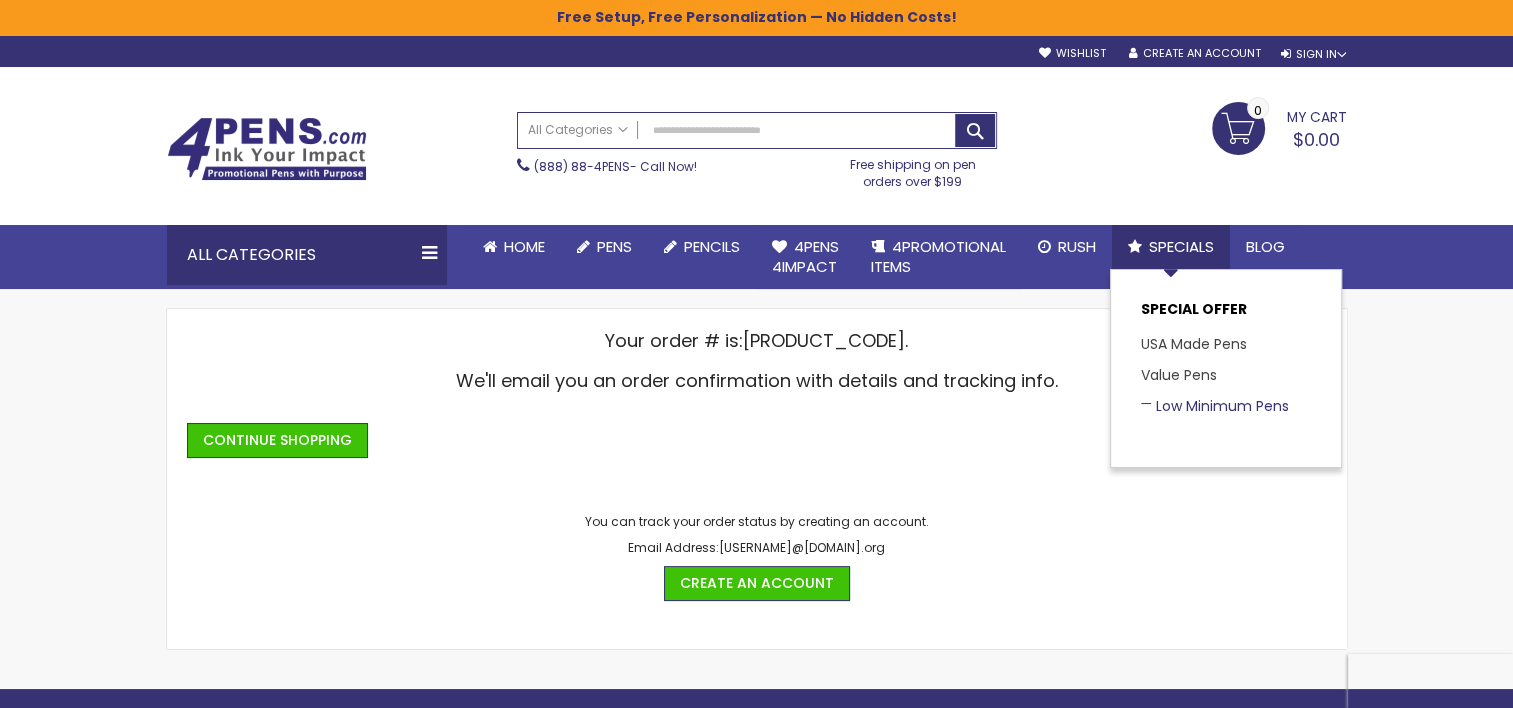 click on "Low Minimum Pens" at bounding box center (1215, 406) 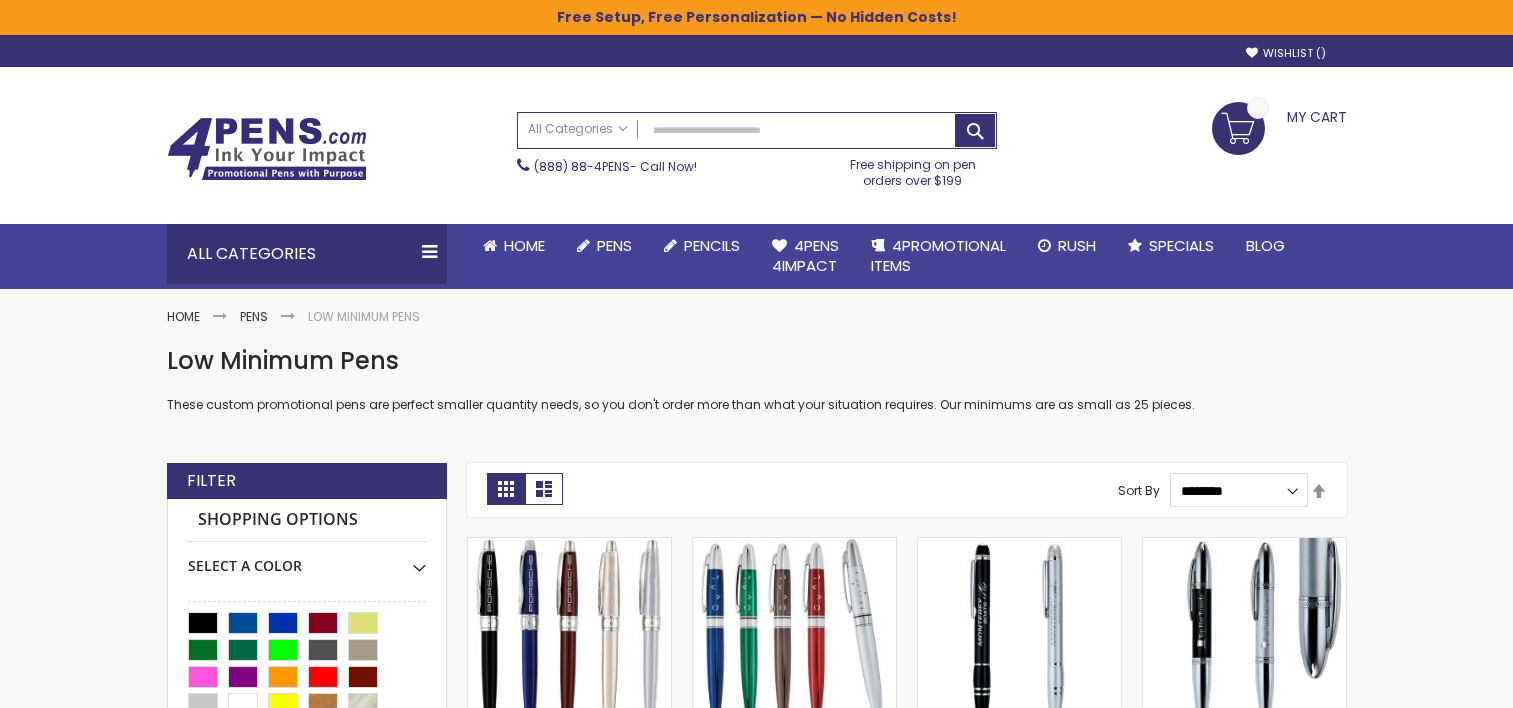 scroll, scrollTop: 0, scrollLeft: 0, axis: both 